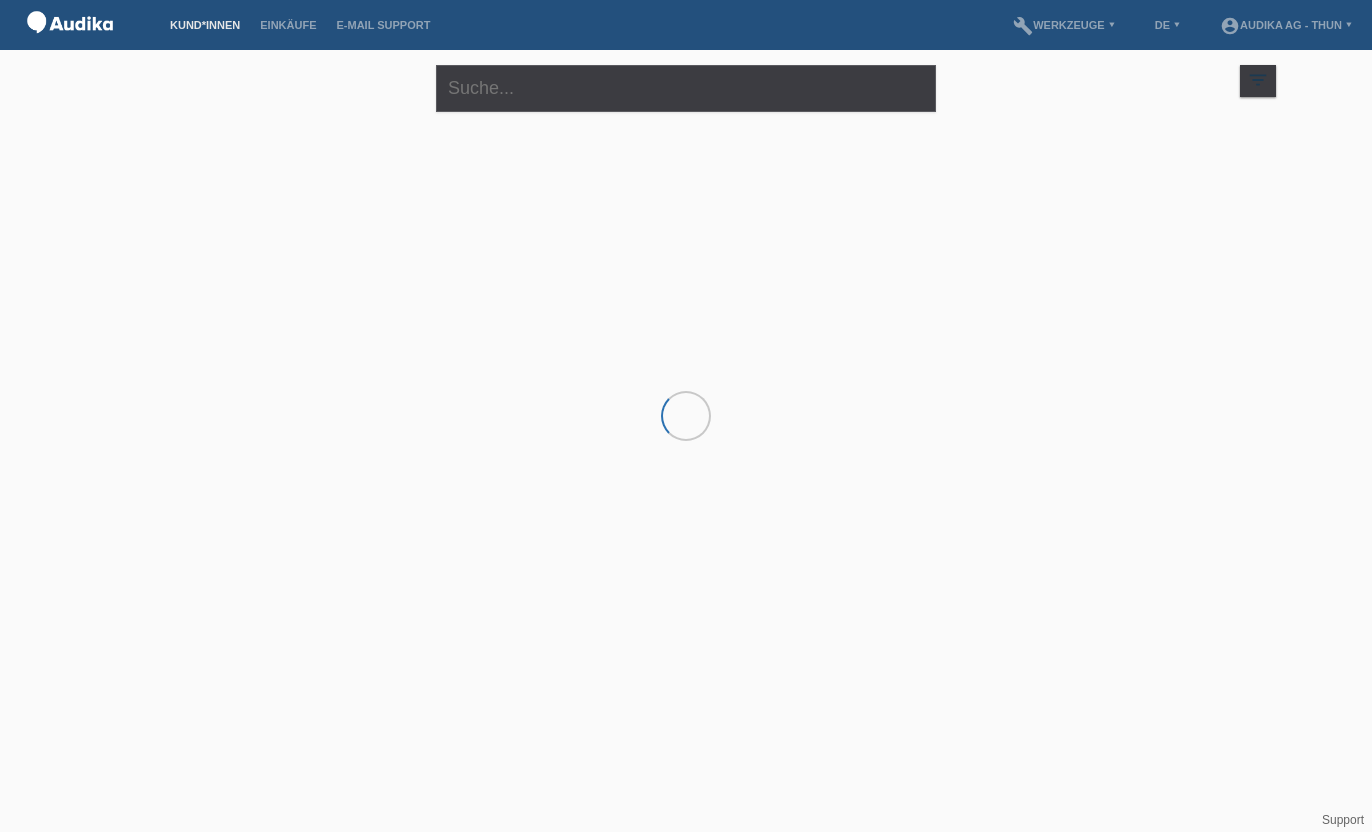 scroll, scrollTop: 0, scrollLeft: 0, axis: both 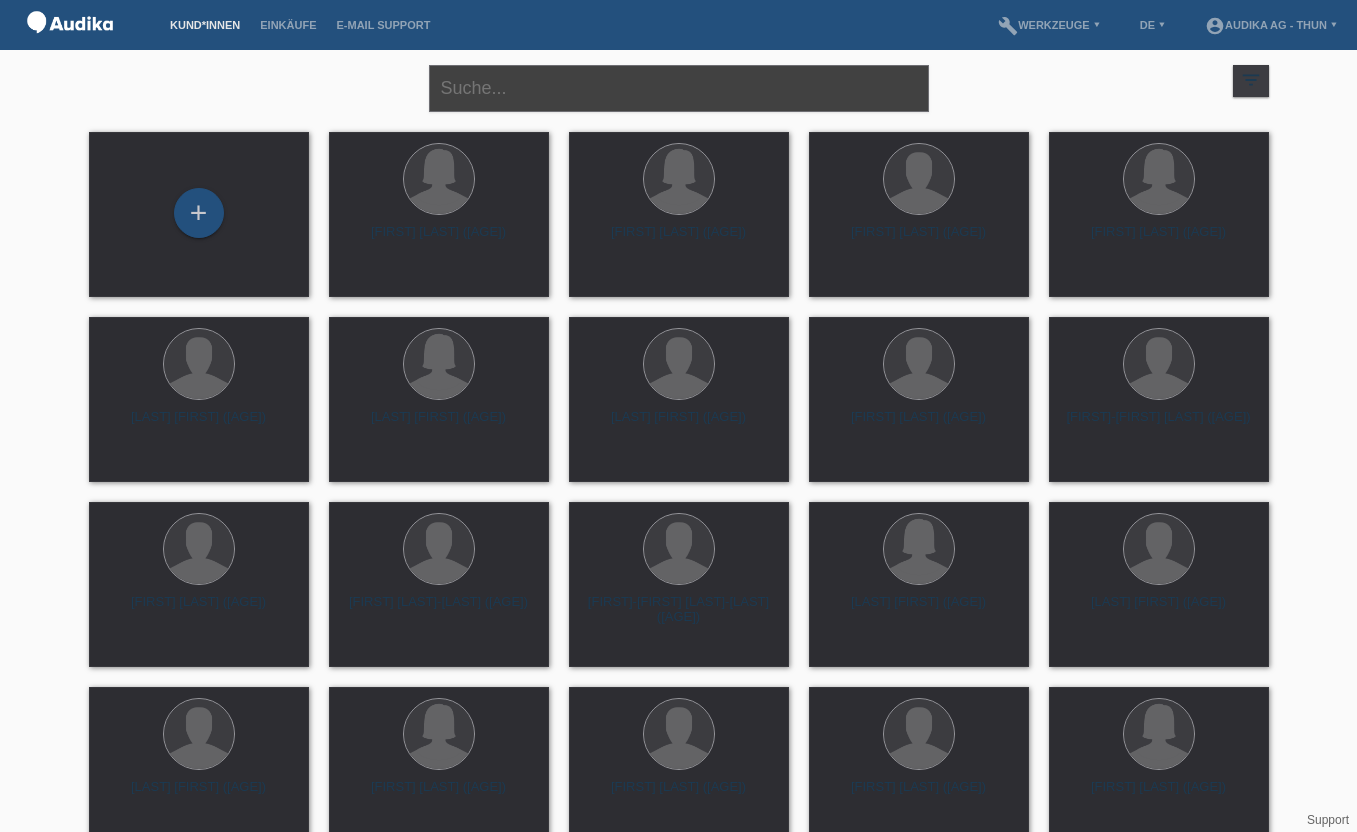 click at bounding box center (679, 88) 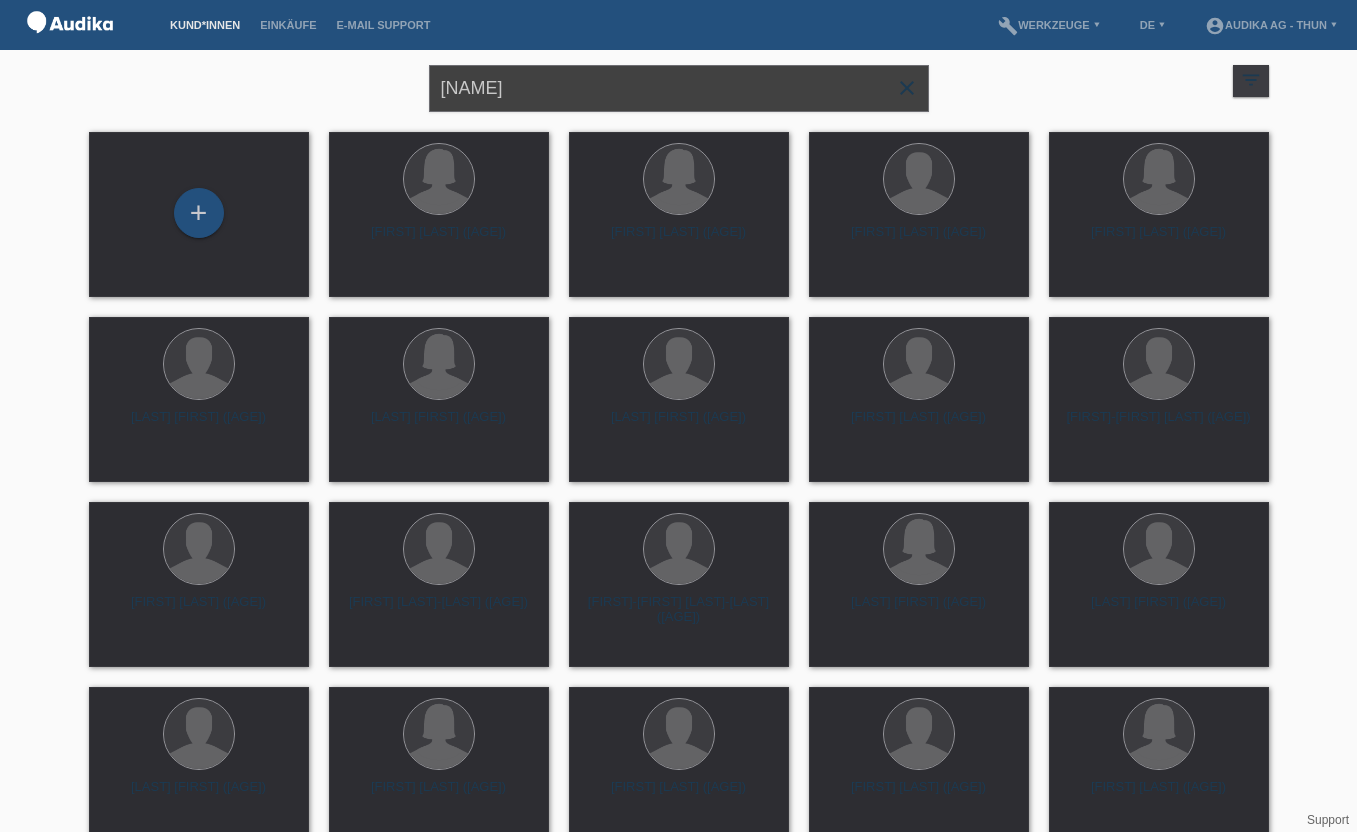 type on "[NAME]" 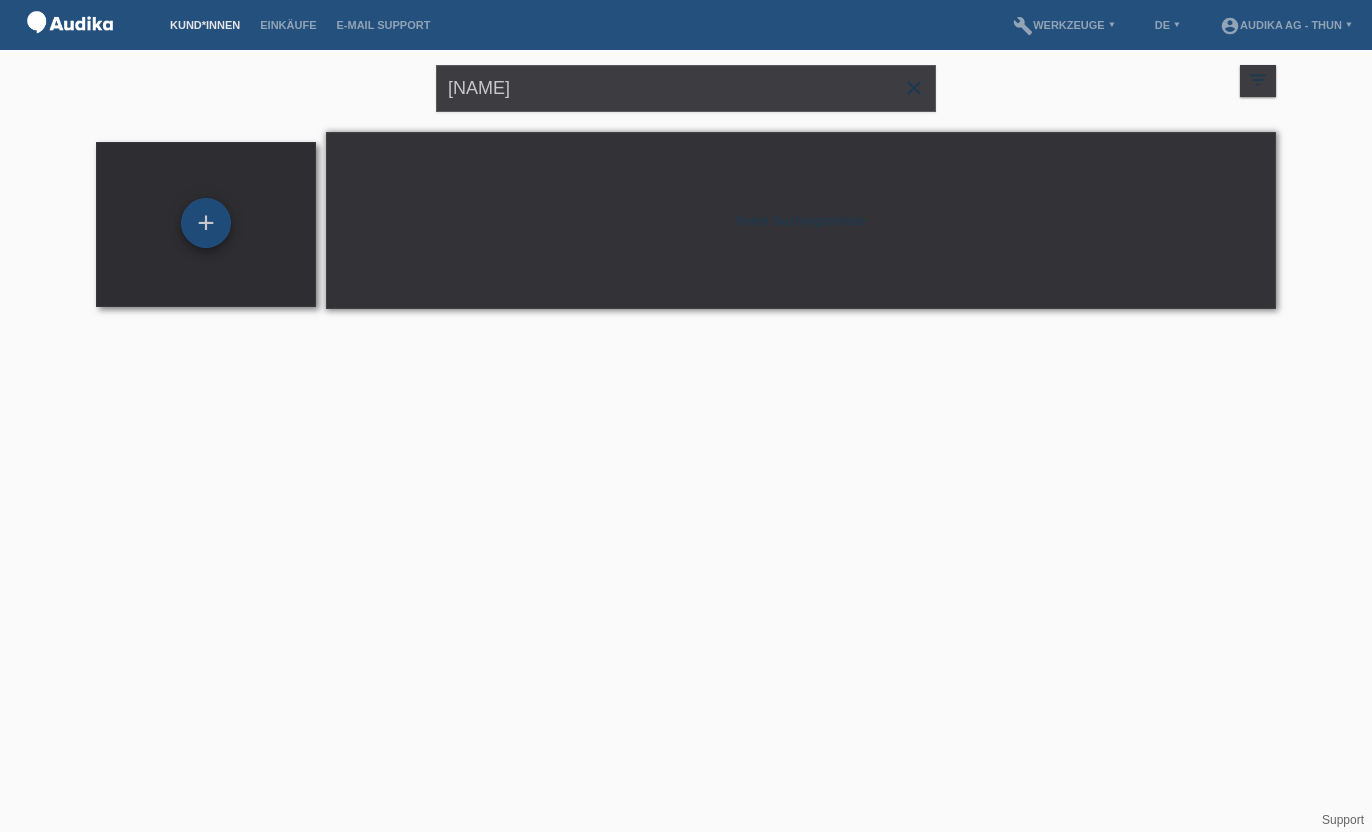 click on "+" at bounding box center [206, 223] 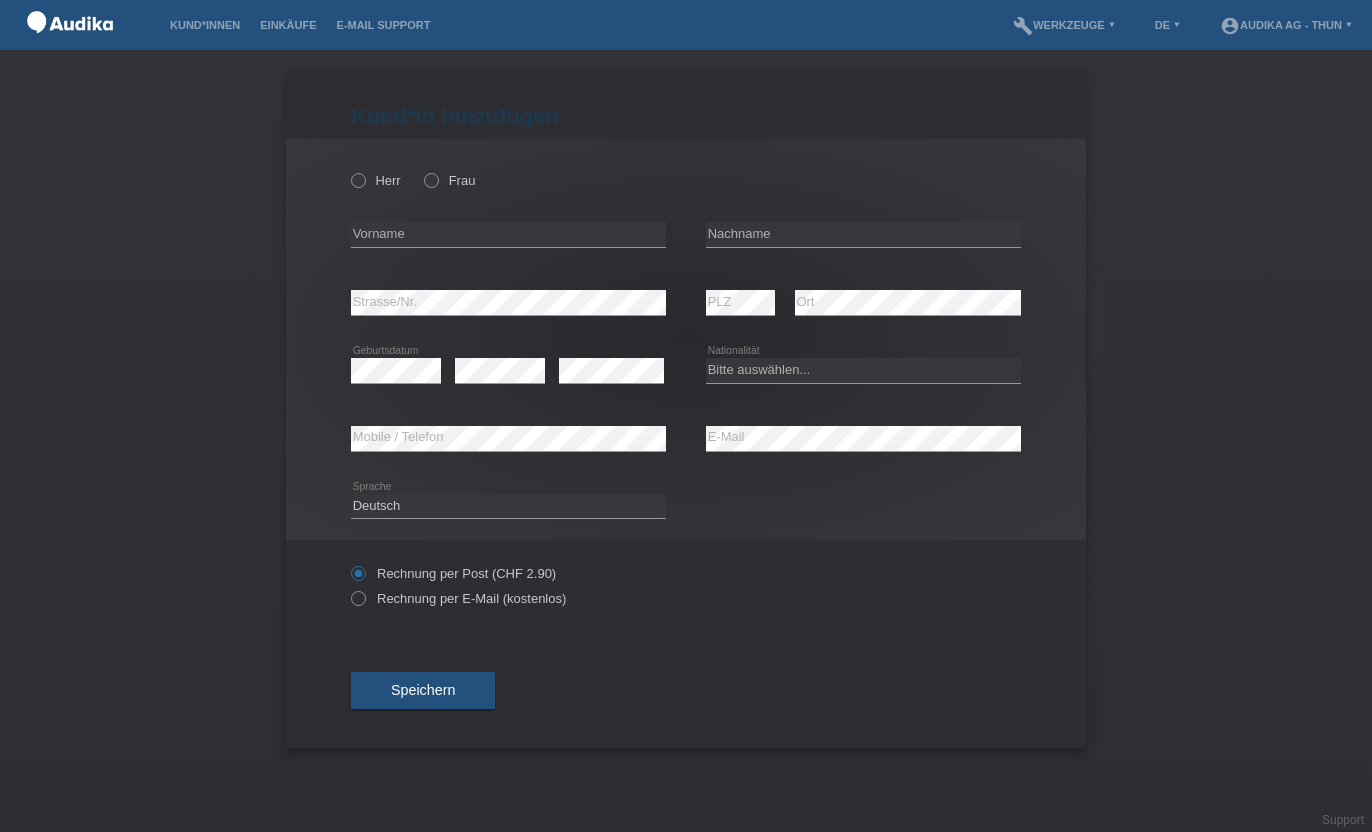 scroll, scrollTop: 0, scrollLeft: 0, axis: both 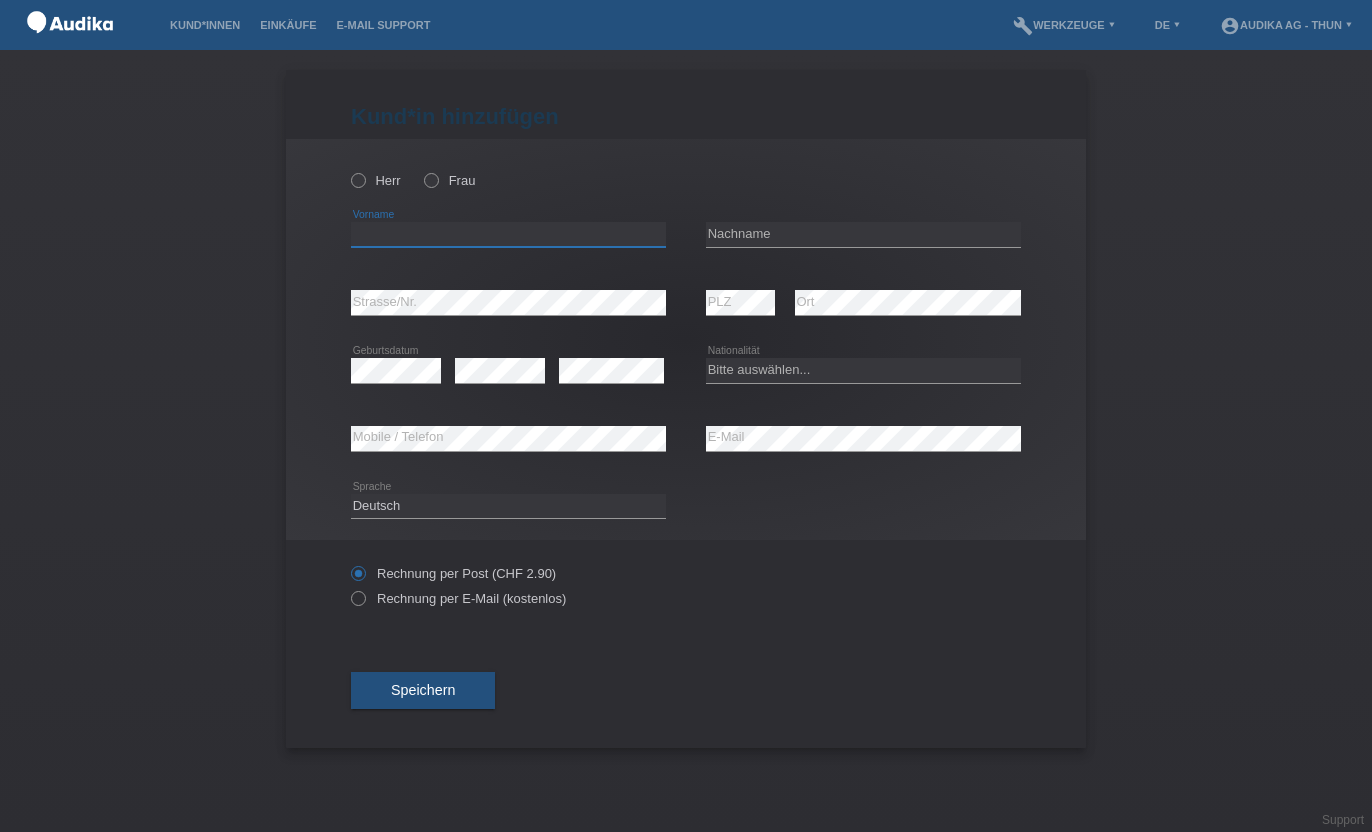 click at bounding box center (508, 234) 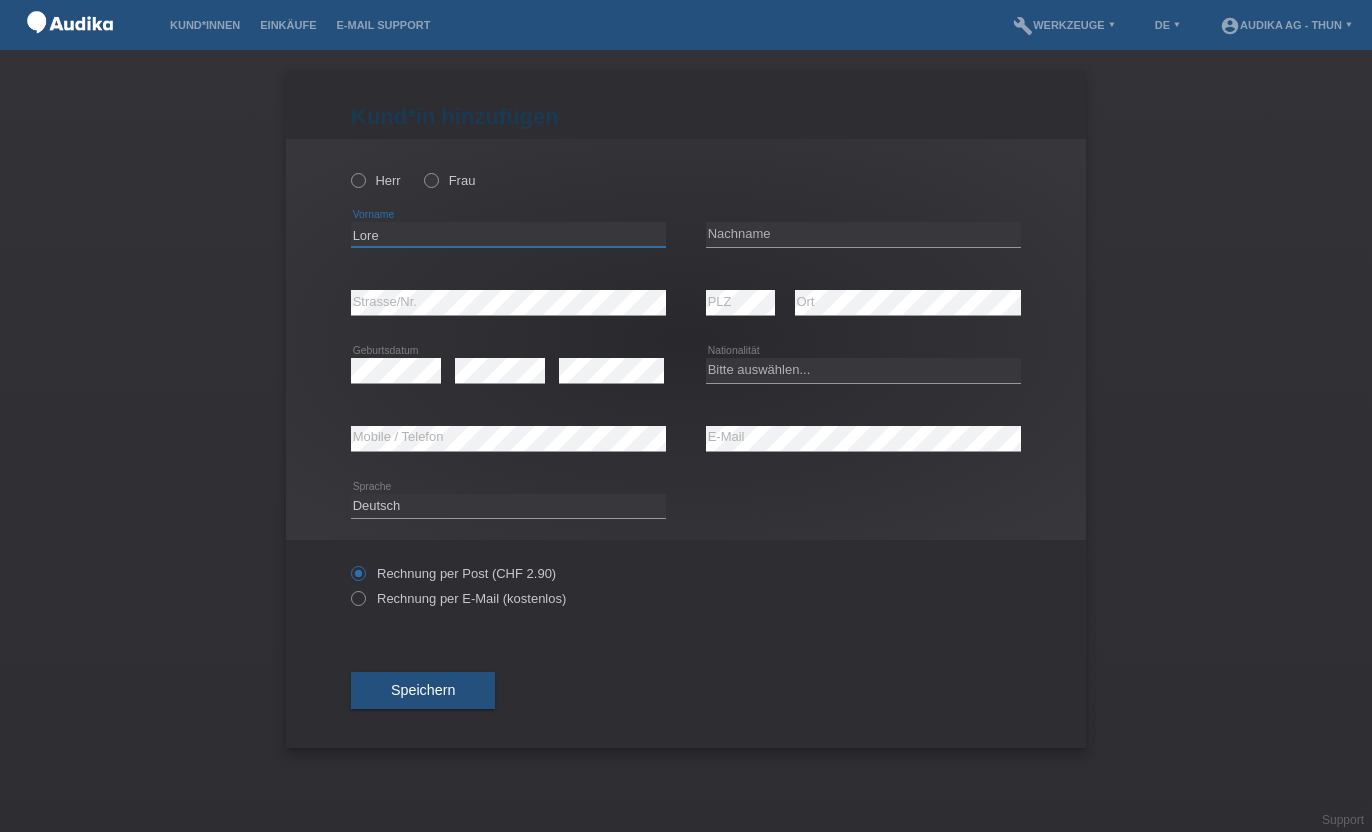 type on "Lore" 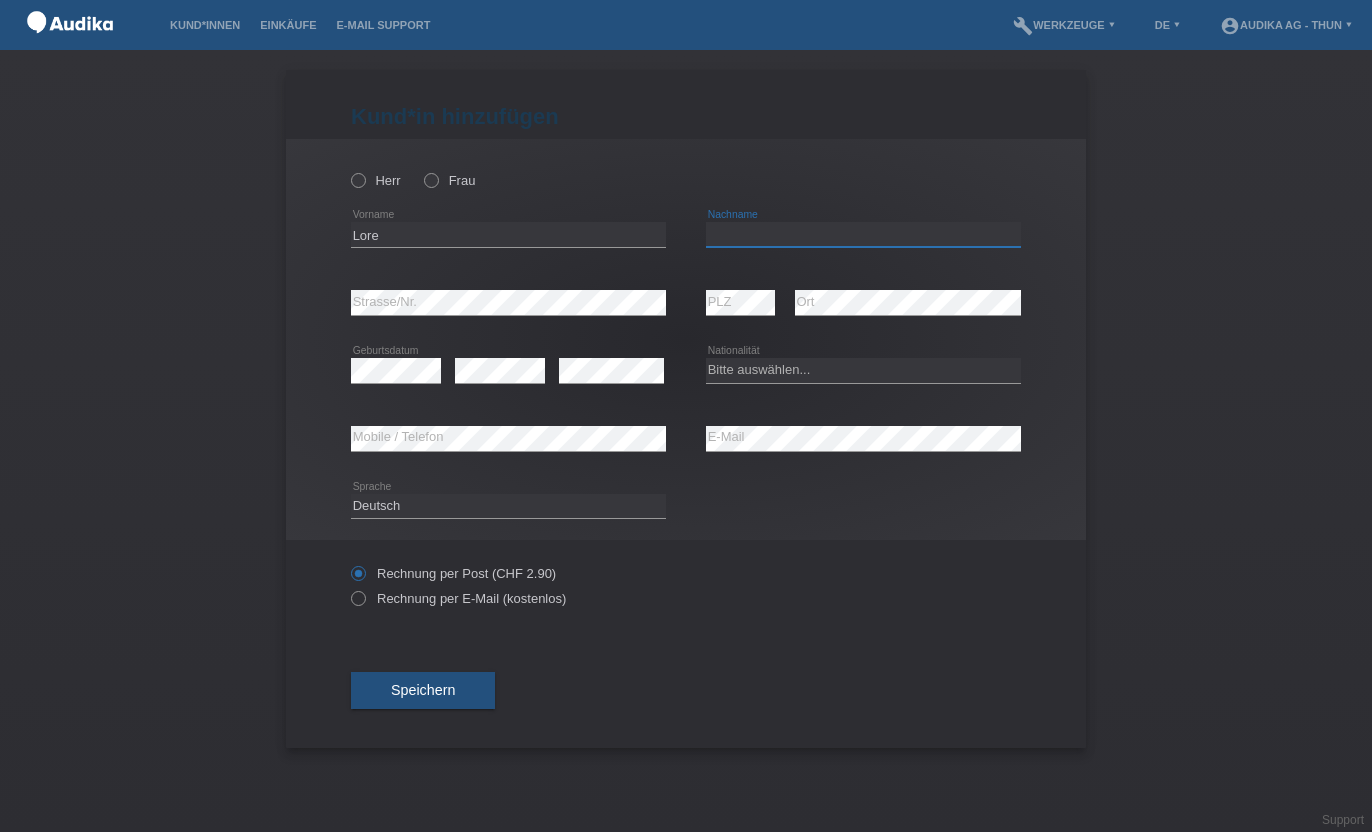 click at bounding box center [863, 234] 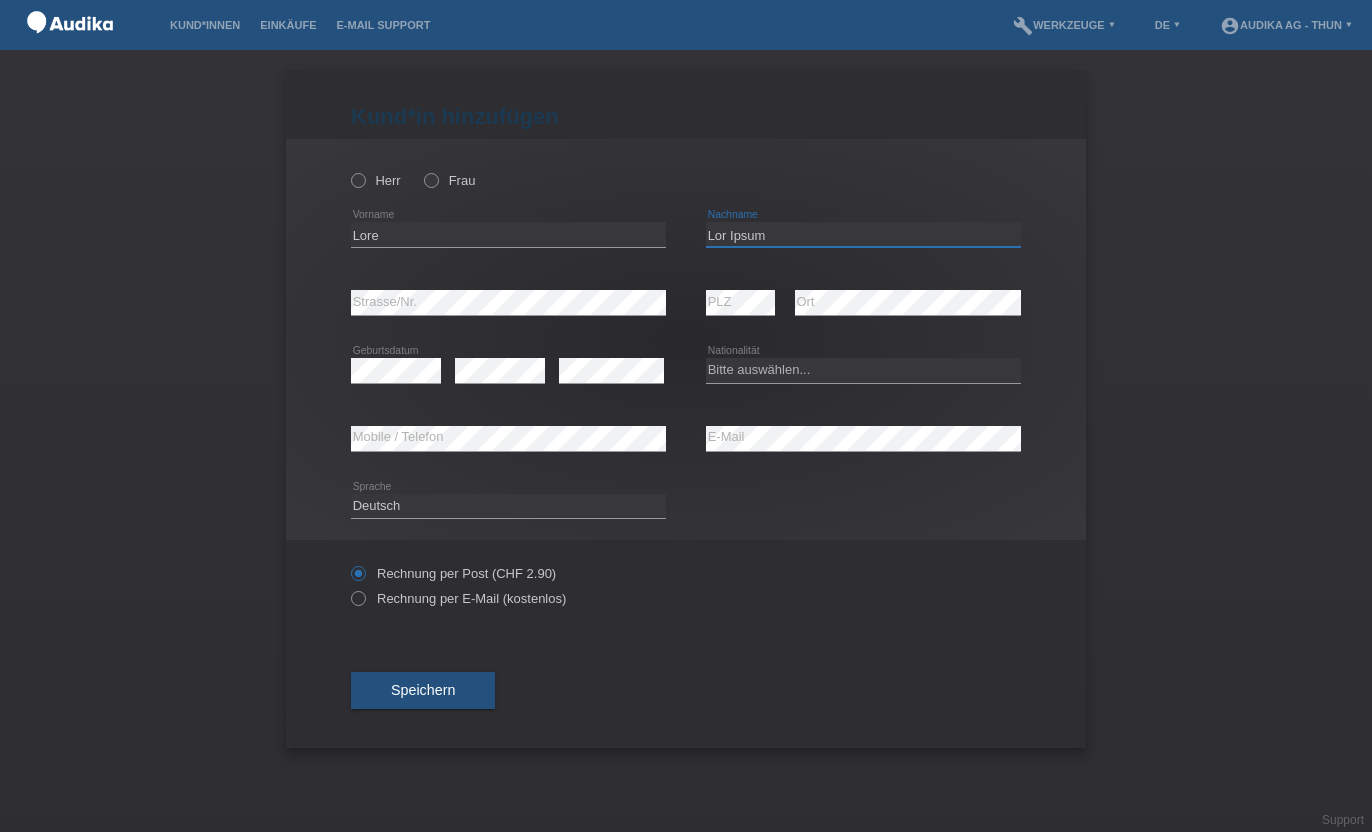 type on "Lor Ipsum" 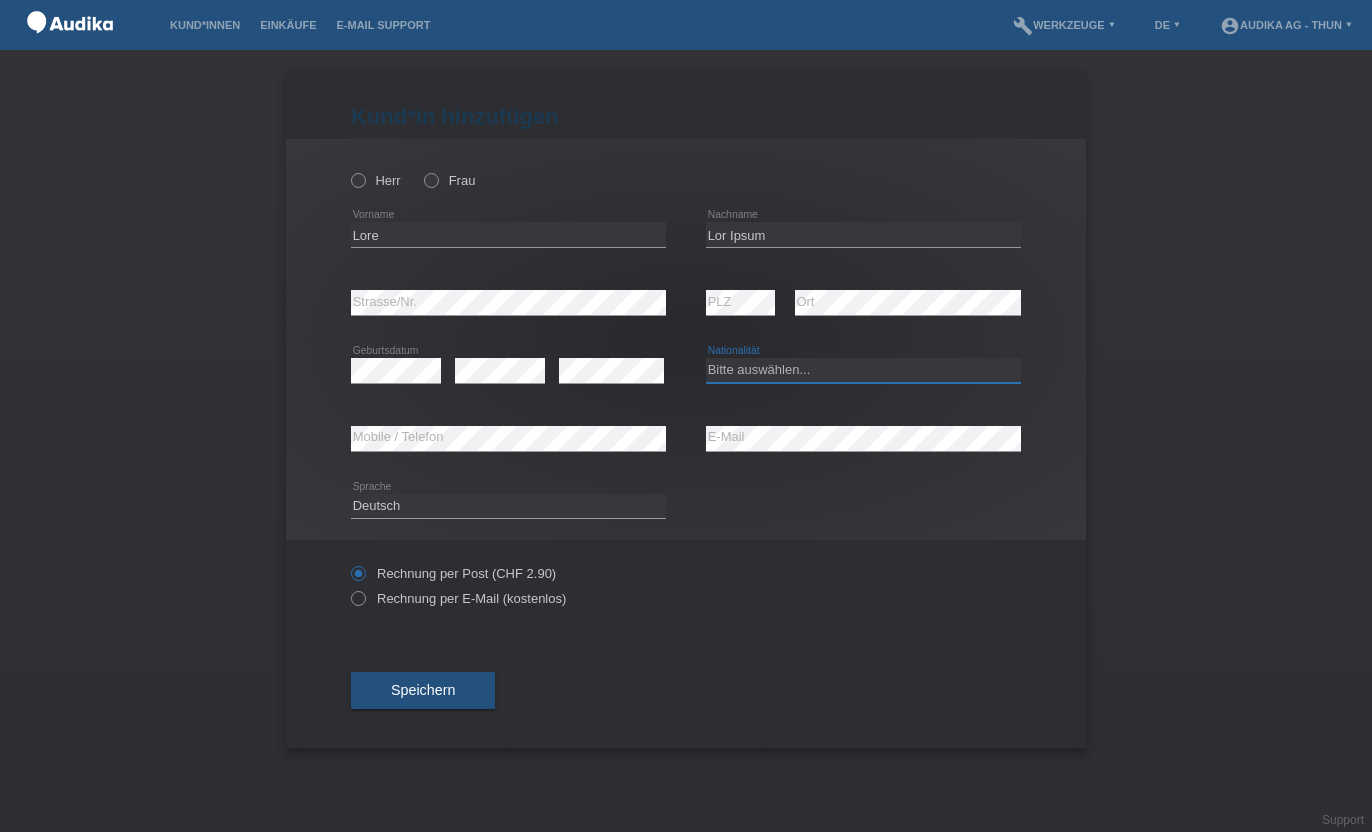 click on "Bitte auswählen...
Schweiz
Deutschland
Liechtenstein
Österreich
------------
Afghanistan
Ägypten
Åland
Albanien
Algerien" at bounding box center (863, 370) 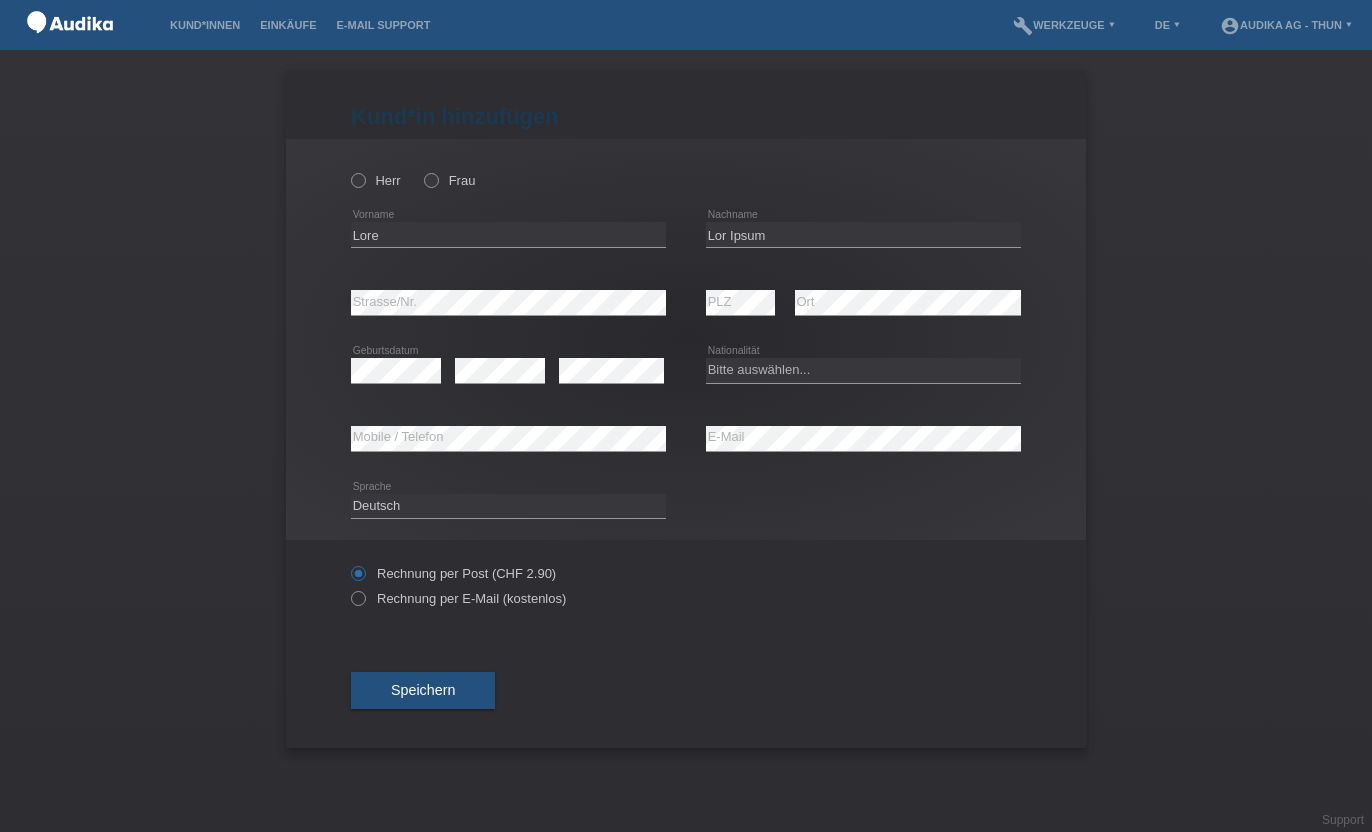 click on "Lore*ip dolorsitam
Conse adipiscing
Elitse doeiusmodt
Inci
Utla
Etdo magna Aliquae A" at bounding box center [686, 441] 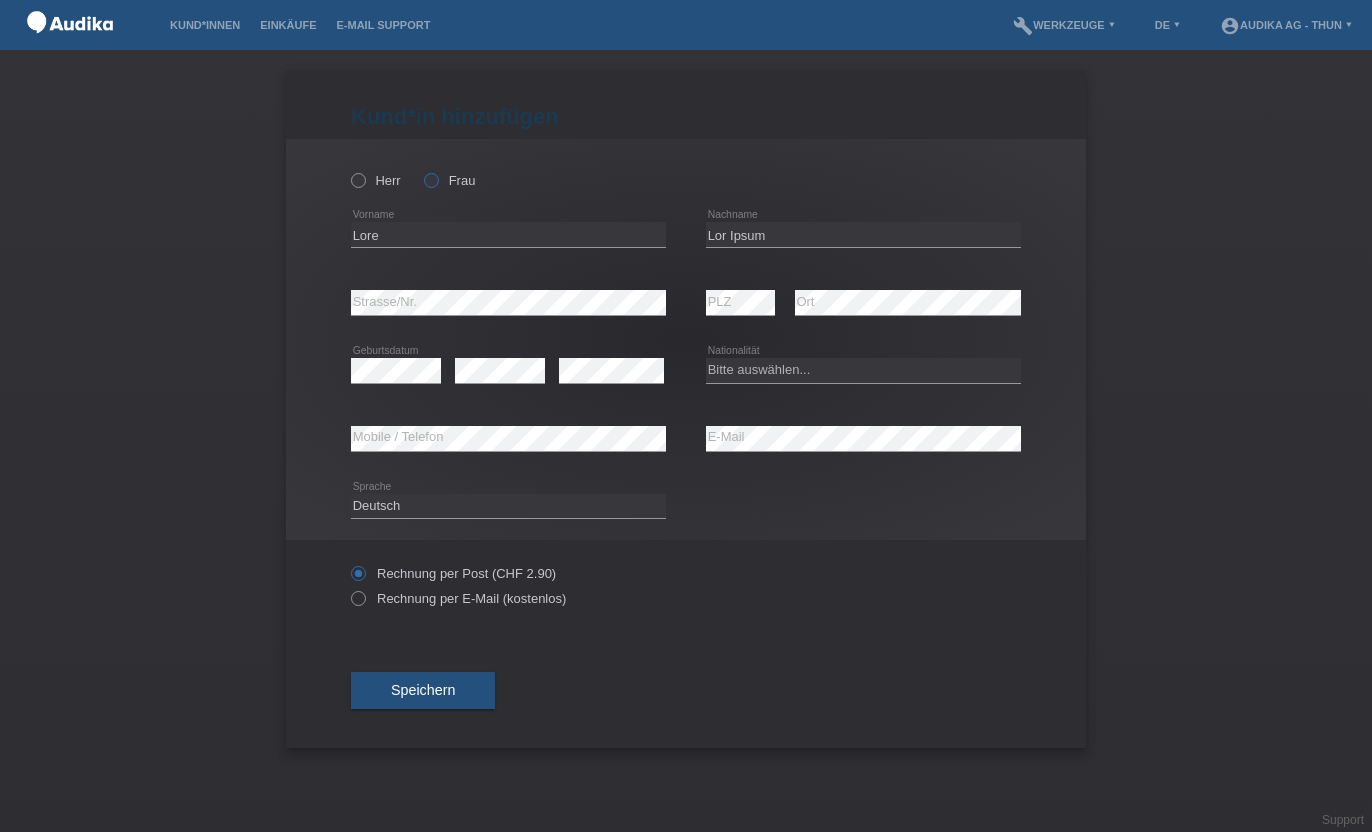 click at bounding box center [348, 170] 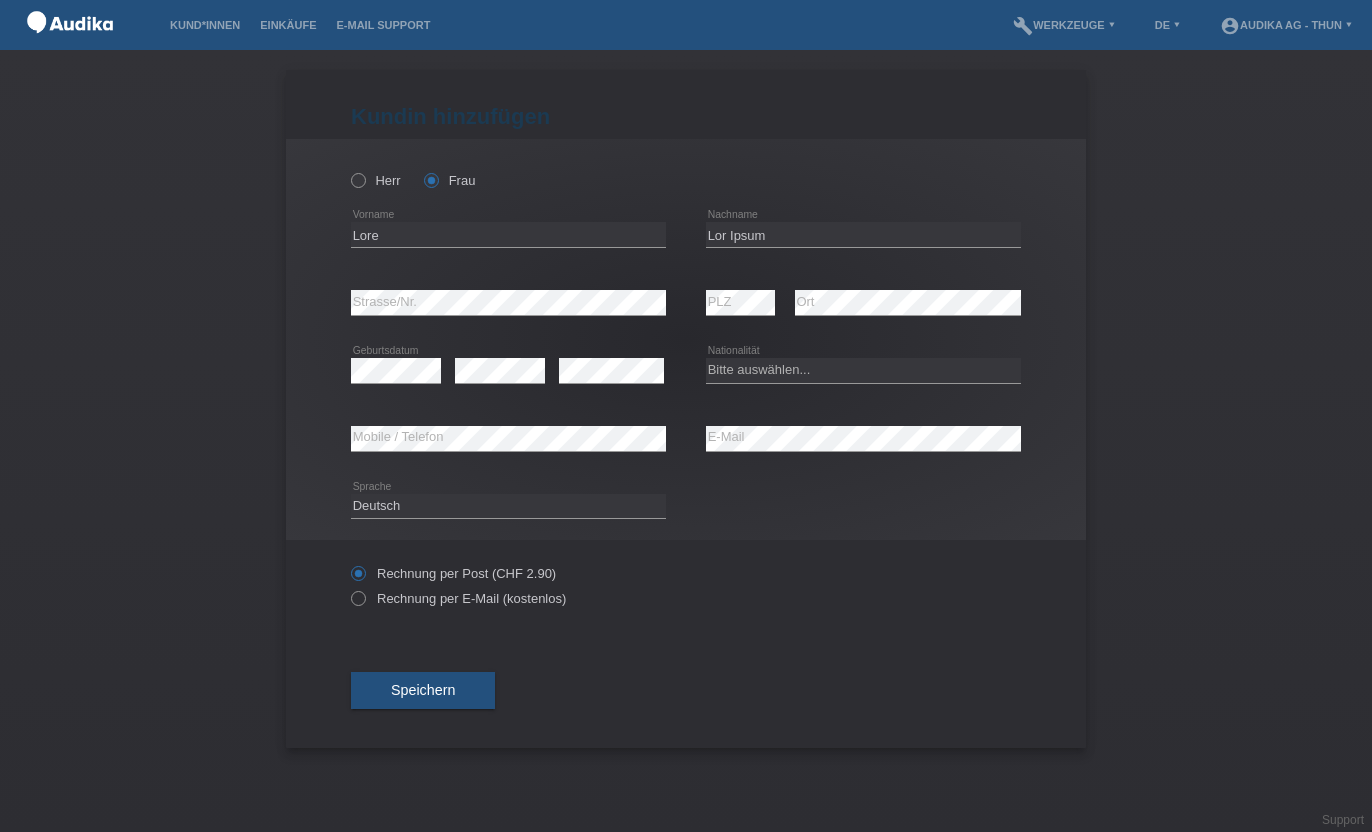 click on "Lore*ip dolorsitam
Conse adipiscing
Elitse doeiusmodt
Inci
Utla
Etdo magna Aliquae A" at bounding box center [686, 441] 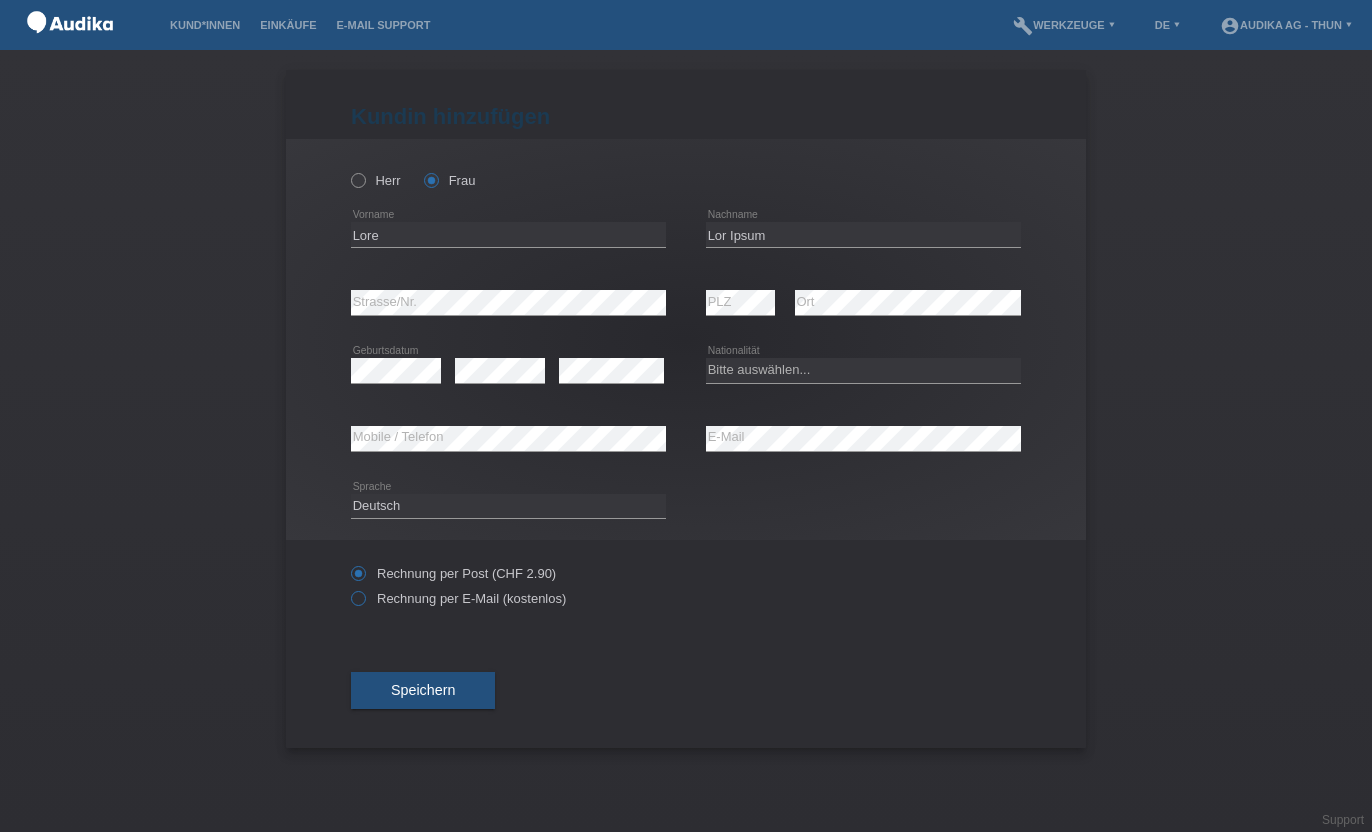 click at bounding box center (348, 563) 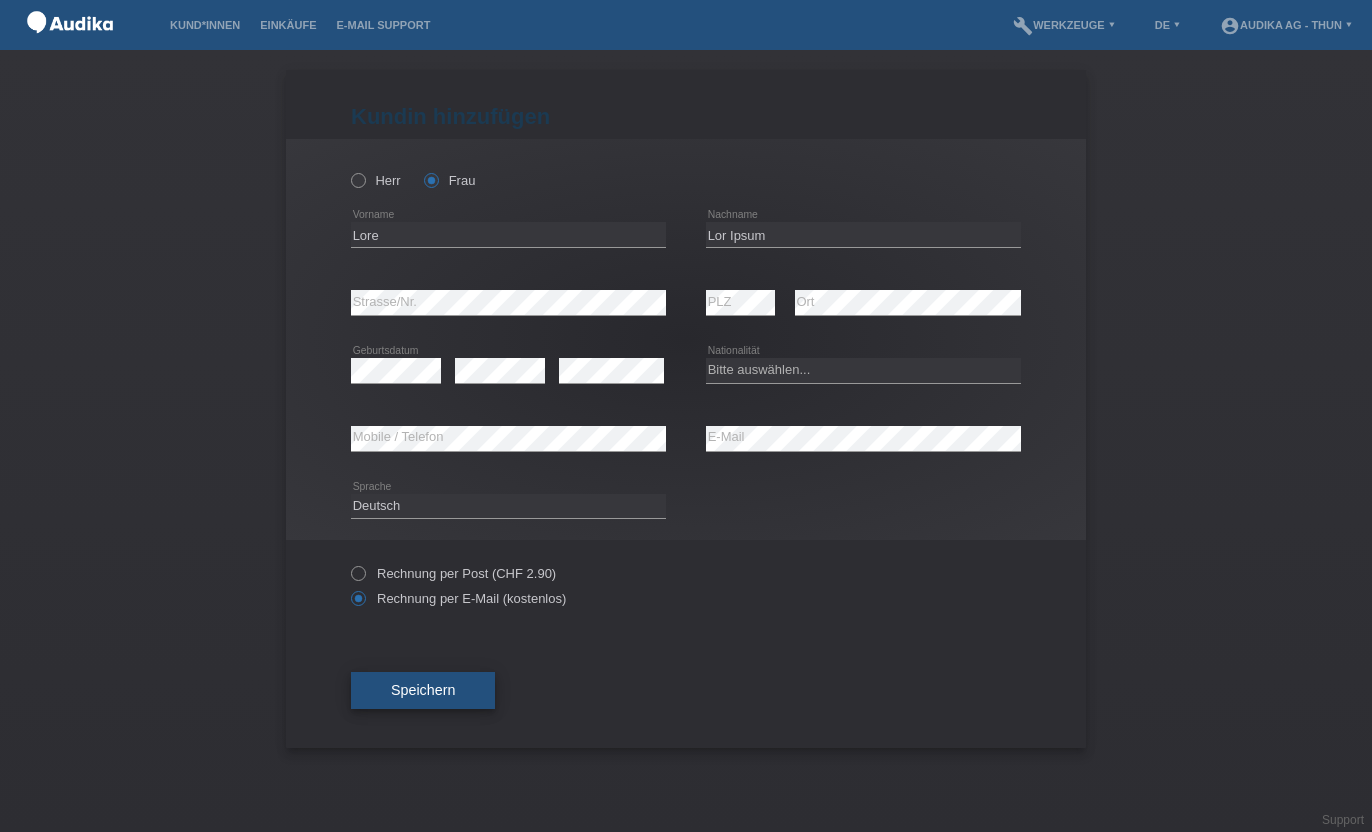 click on "Speichern" at bounding box center (423, 690) 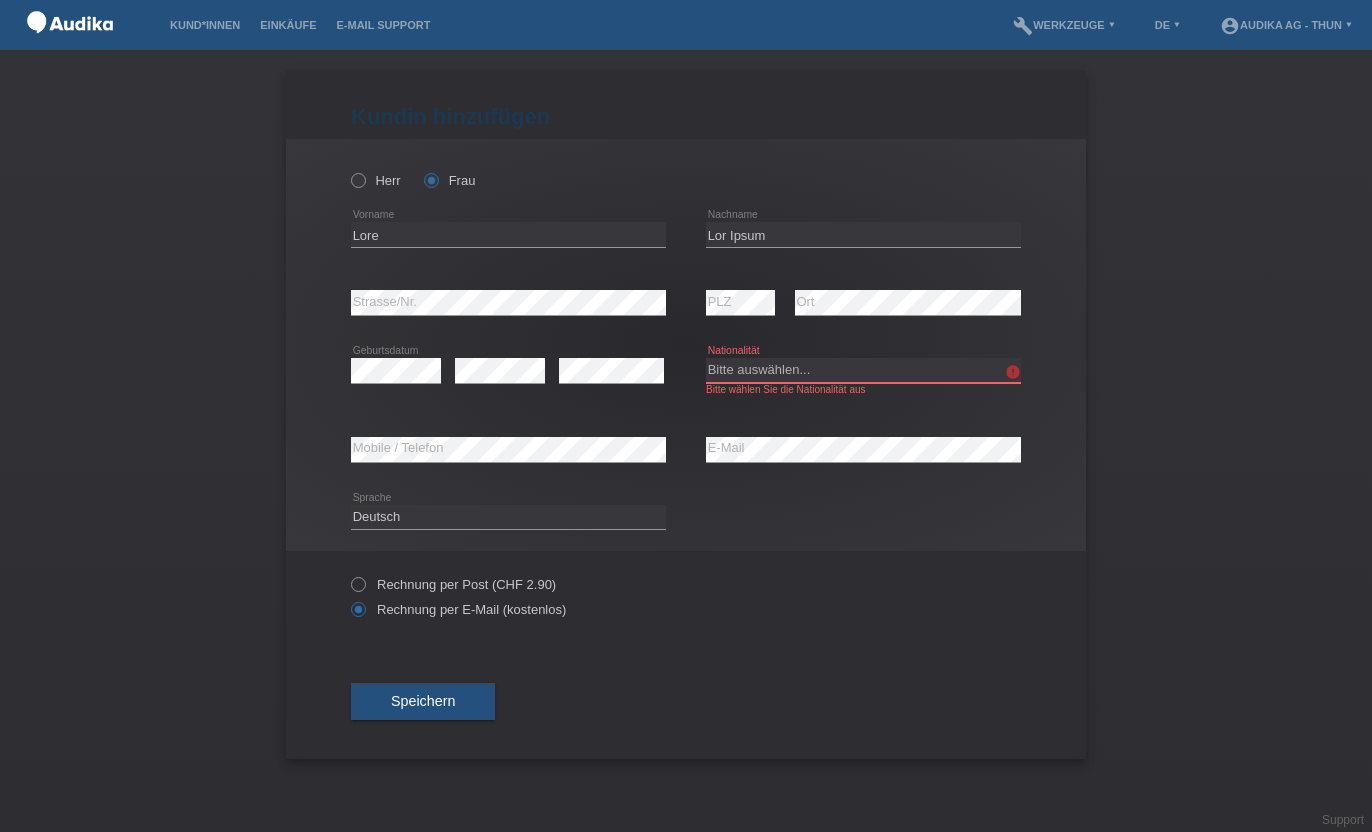 click on "Bitte auswählen...
Schweiz
Deutschland
Liechtenstein
Österreich
------------
Afghanistan
Ägypten
Åland
Albanien
Algerien" at bounding box center [863, 370] 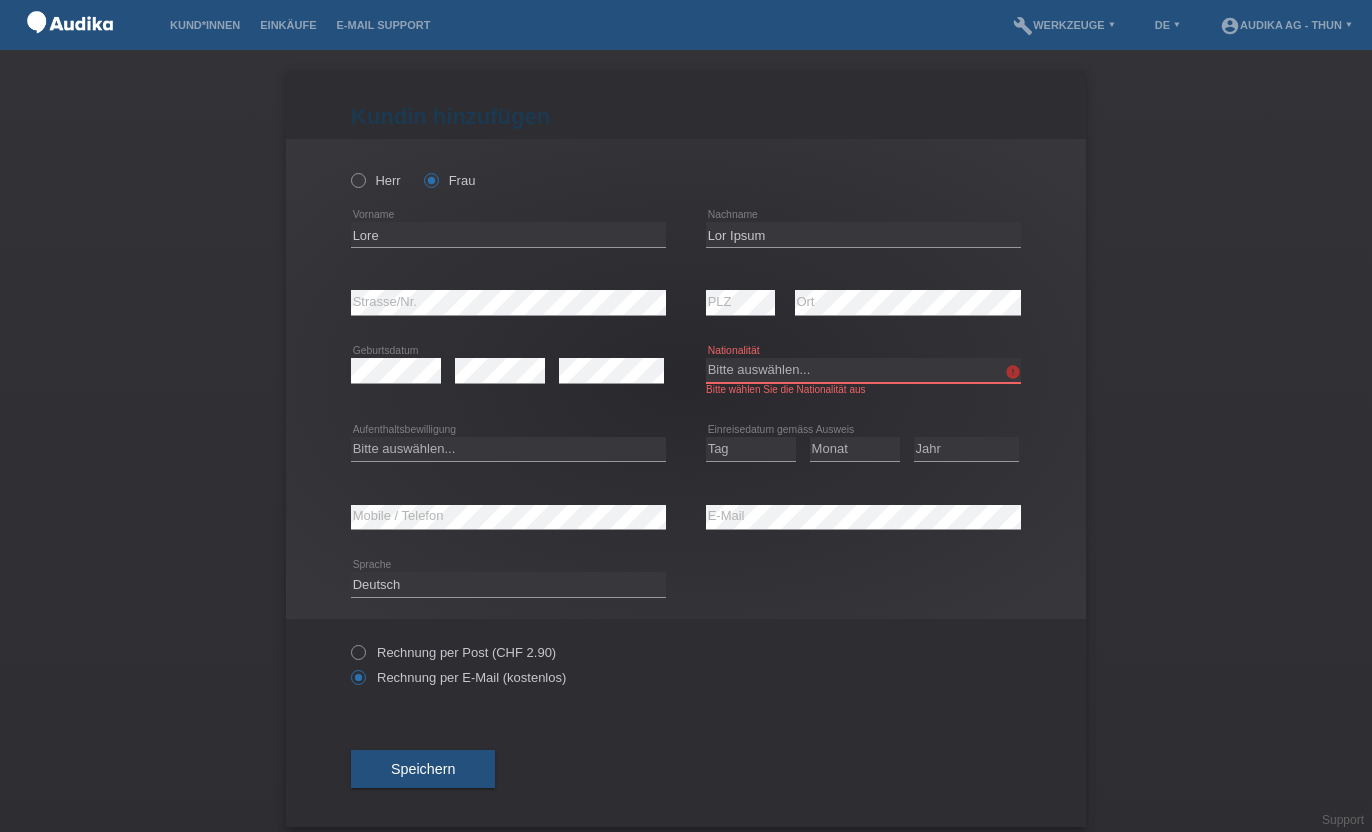 click on "Bitte auswählen...
Schweiz
Deutschland
Liechtenstein
Österreich
------------
Afghanistan
Ägypten
Åland
Albanien
Algerien" at bounding box center (863, 370) 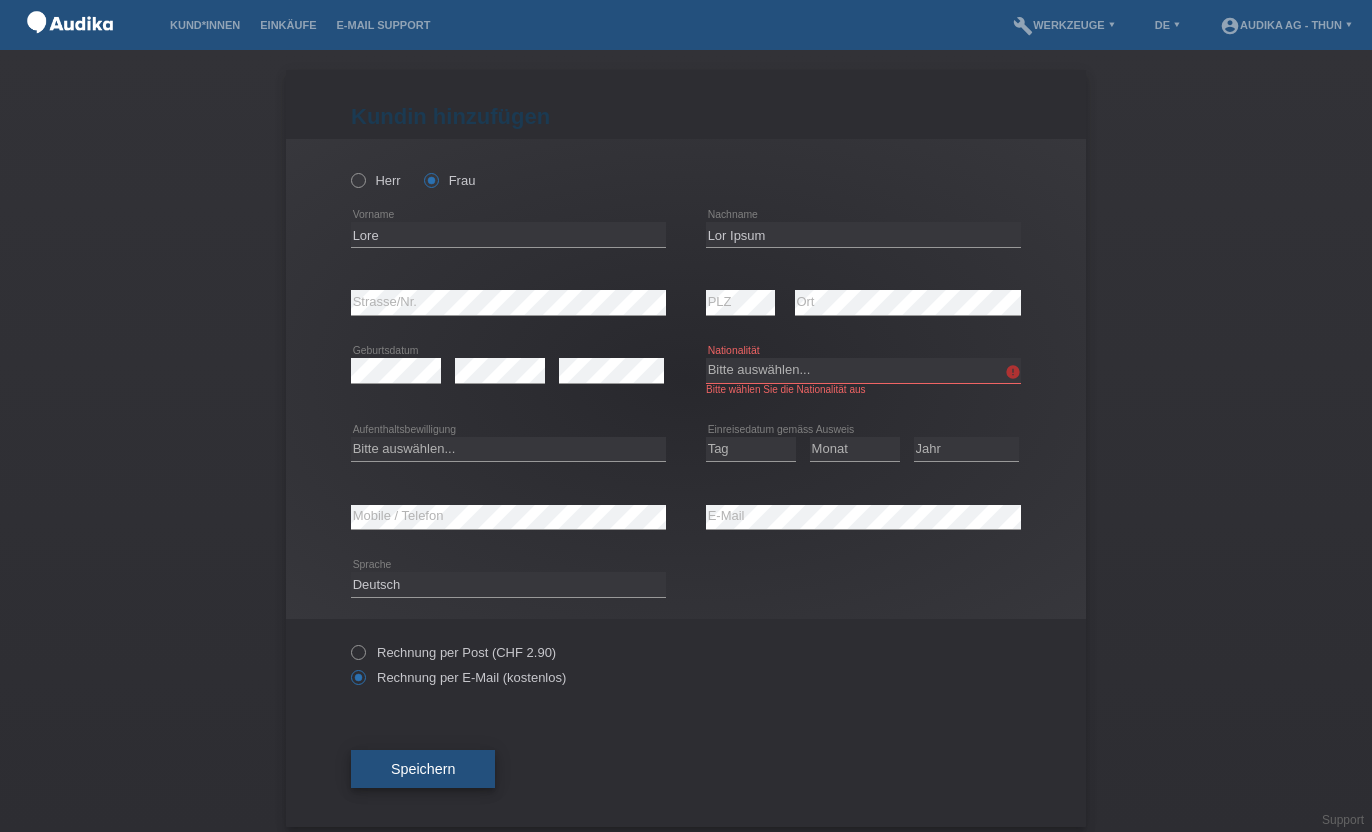 click on "Speichern" at bounding box center [423, 769] 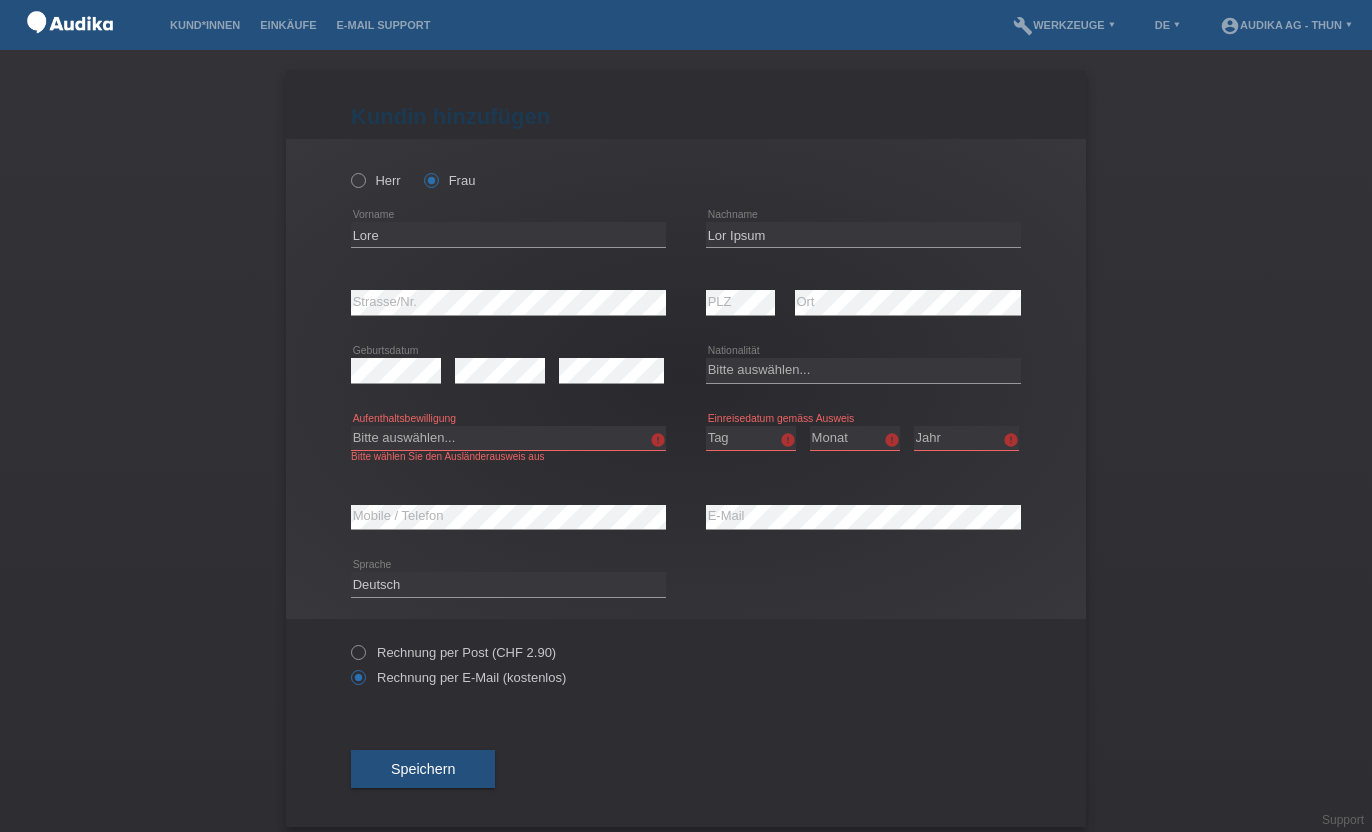click on "Bitte auswählen...
C
B
B - Flüchtlingsstatus
Andere" at bounding box center [508, 438] 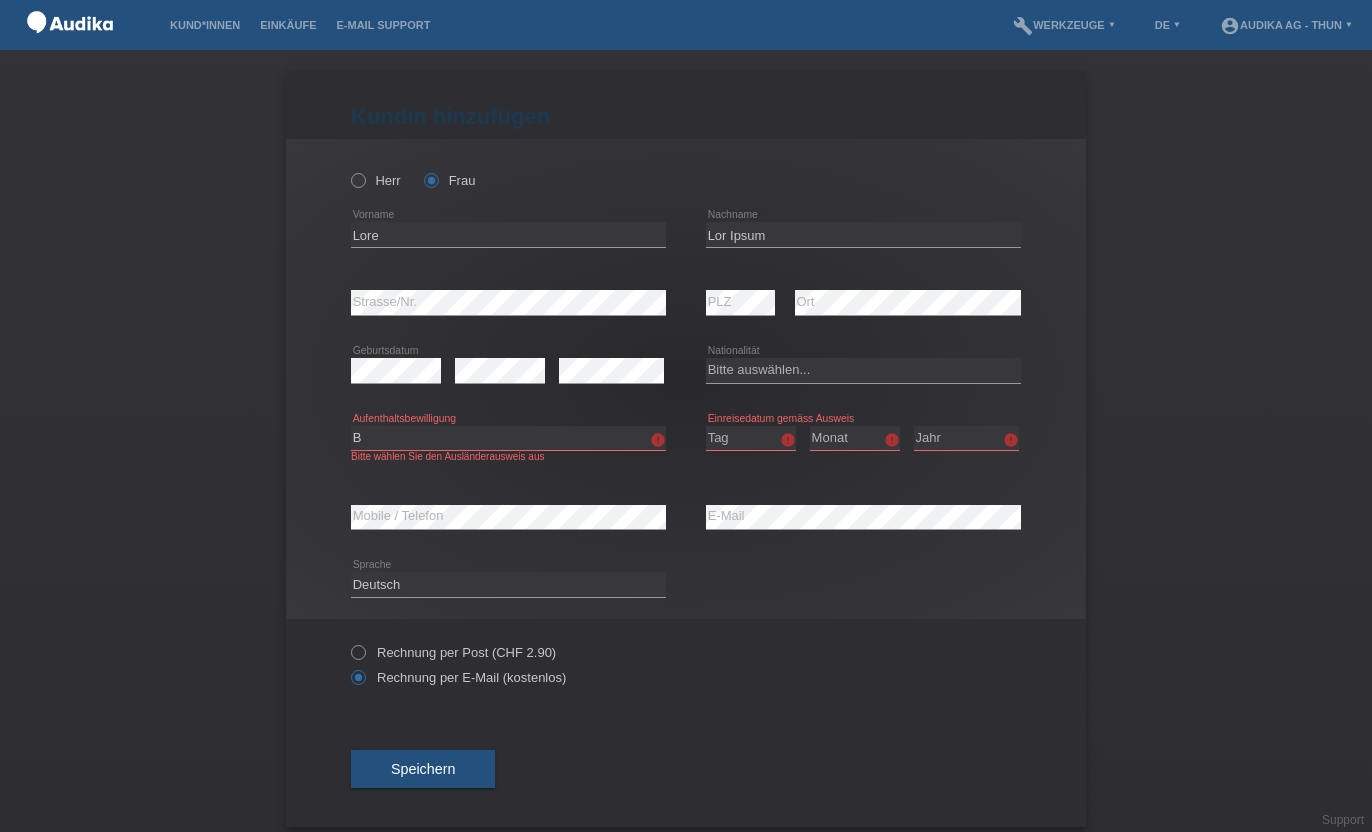 click on "Bitte auswählen...
C
B
B - Flüchtlingsstatus
Andere" at bounding box center [508, 438] 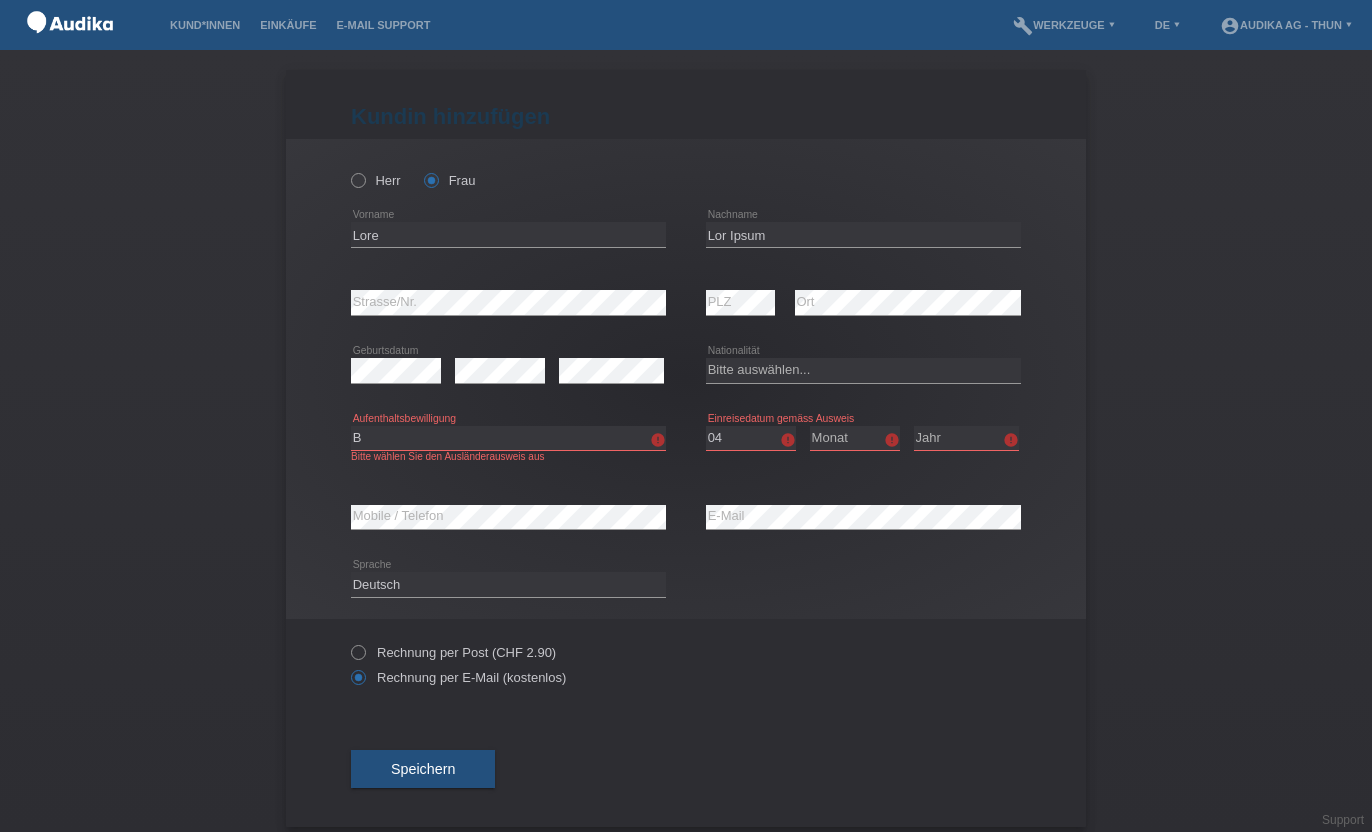 click on "Tag
01
02
03
04
05
06
07
08
09
10 11" at bounding box center (751, 438) 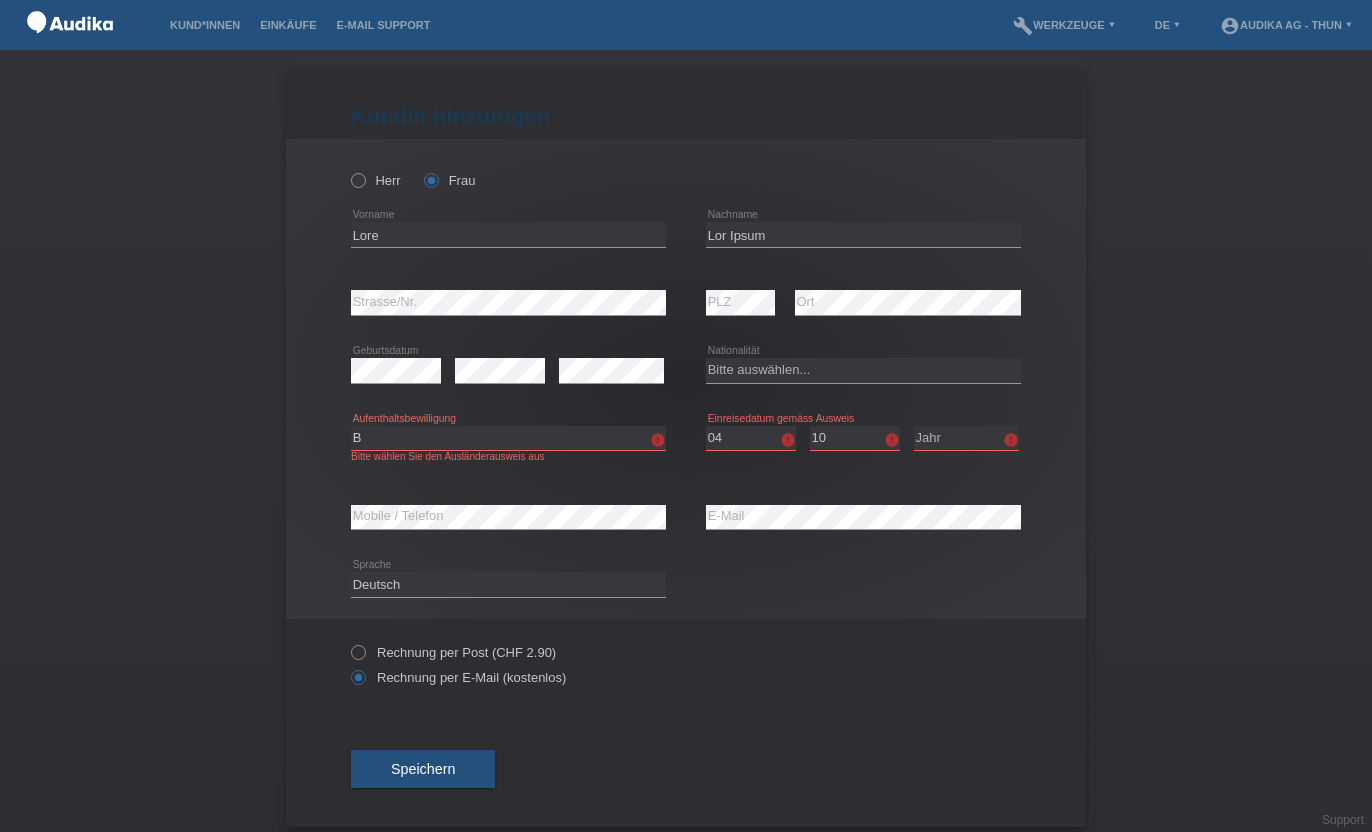 click on "Monat
01
02
03
04
05
06
07
08
09
10 11" at bounding box center [855, 438] 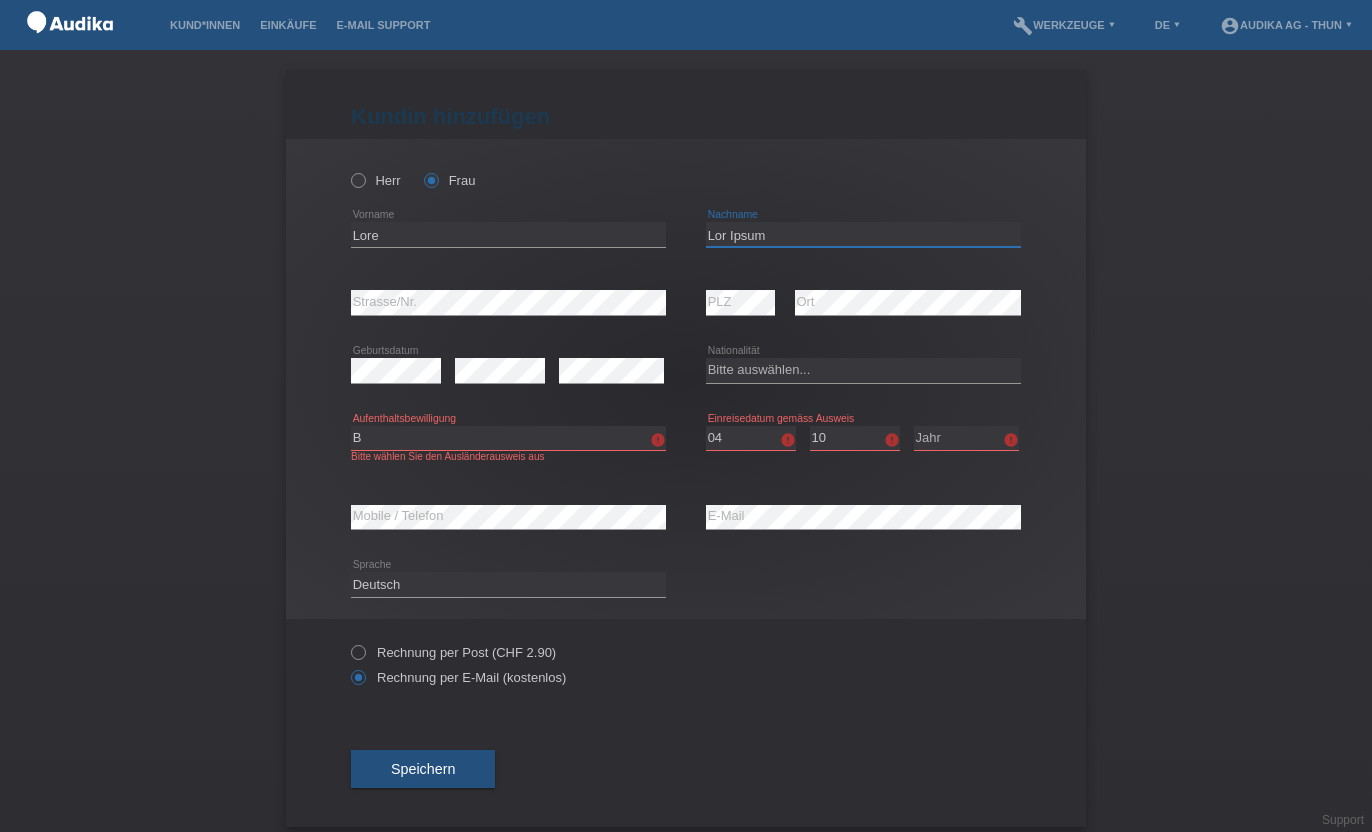 click on "Lor Ipsum" at bounding box center (863, 234) 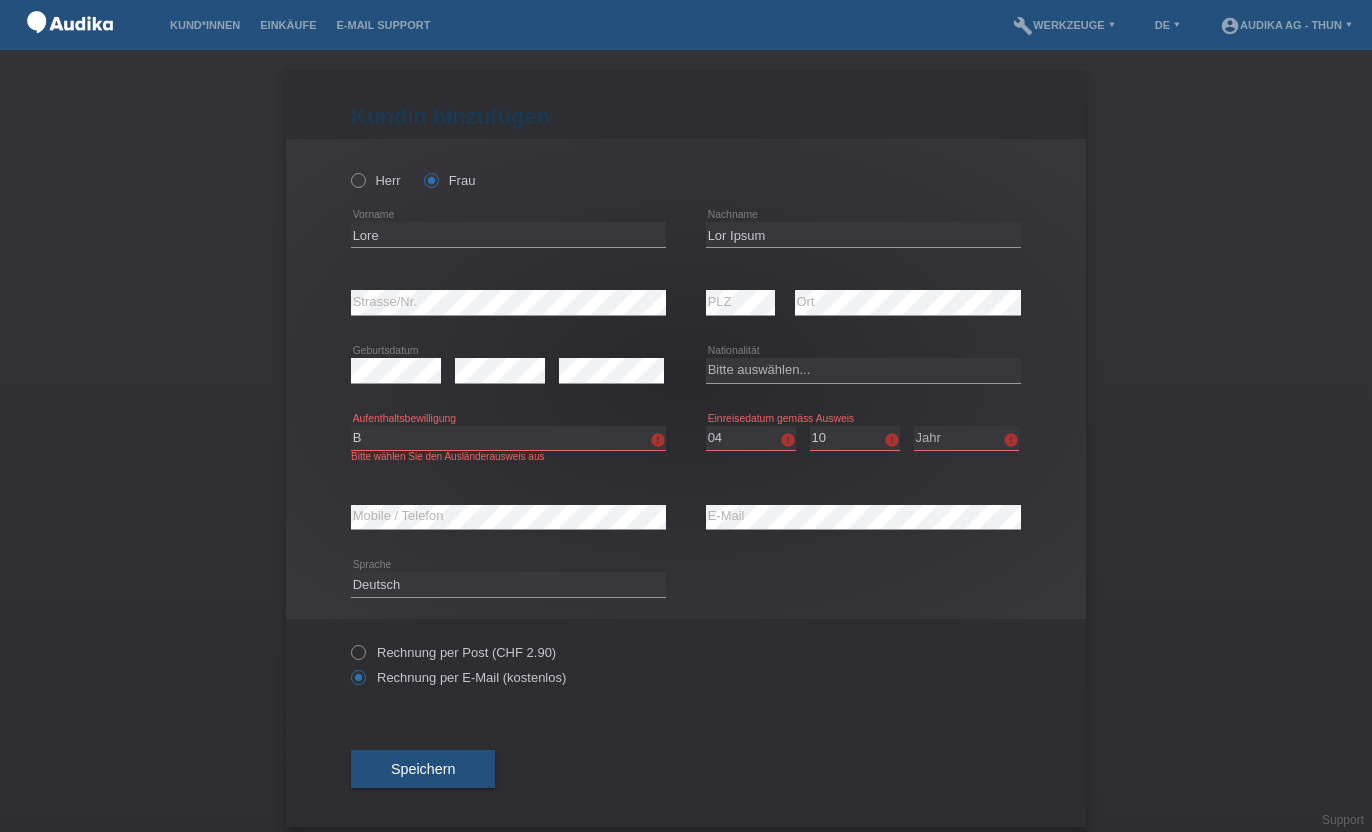 click on "Lorem ipsumdolo...
Sitamet
Consectetur
Adipiscingeli
Seddoeiusm
------------
Temporincid
Utlabor
Etdol
Magnaali
Enimadmi Veniamq Nostru" at bounding box center [863, 146] 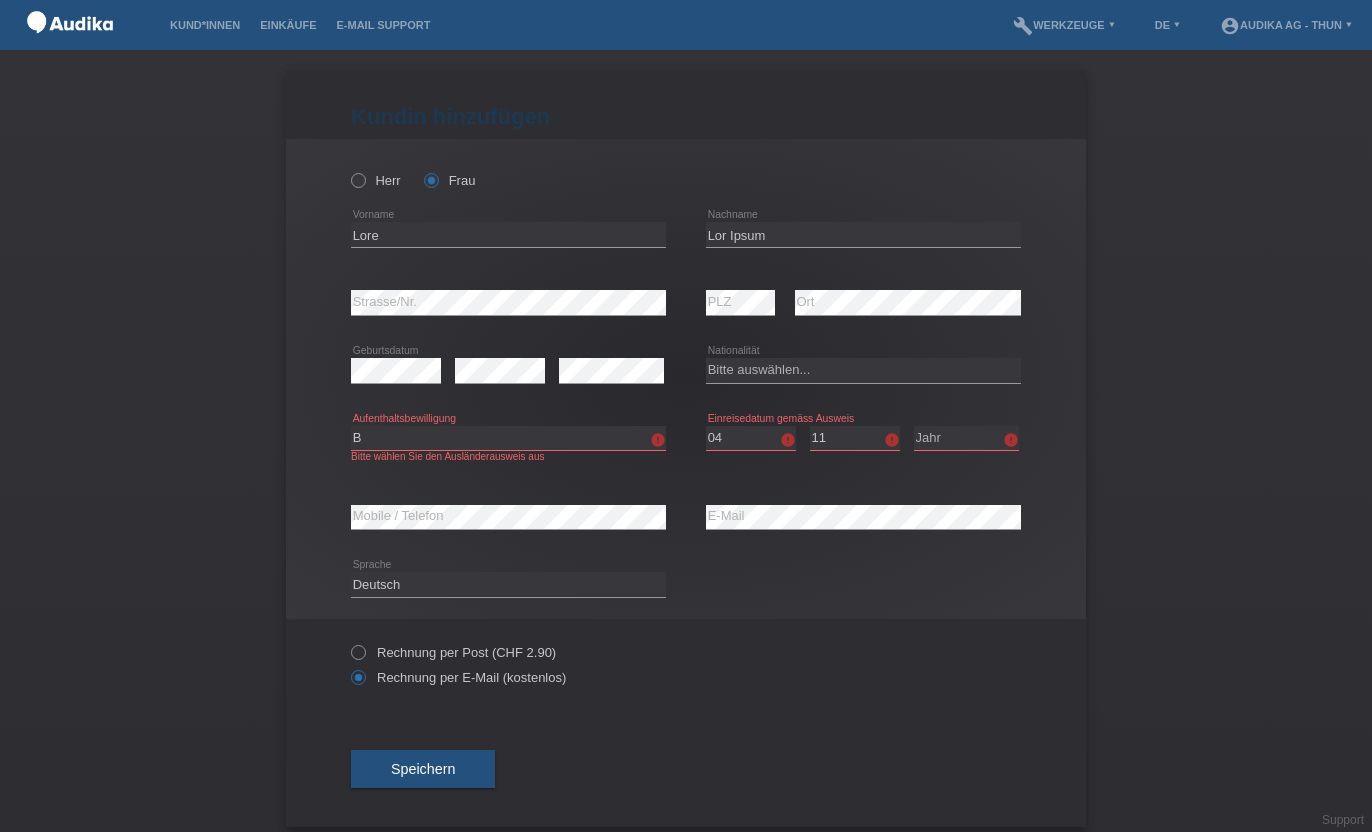 click on "Monat
01
02
03
04
05
06
07
08
09
10 11" at bounding box center [855, 438] 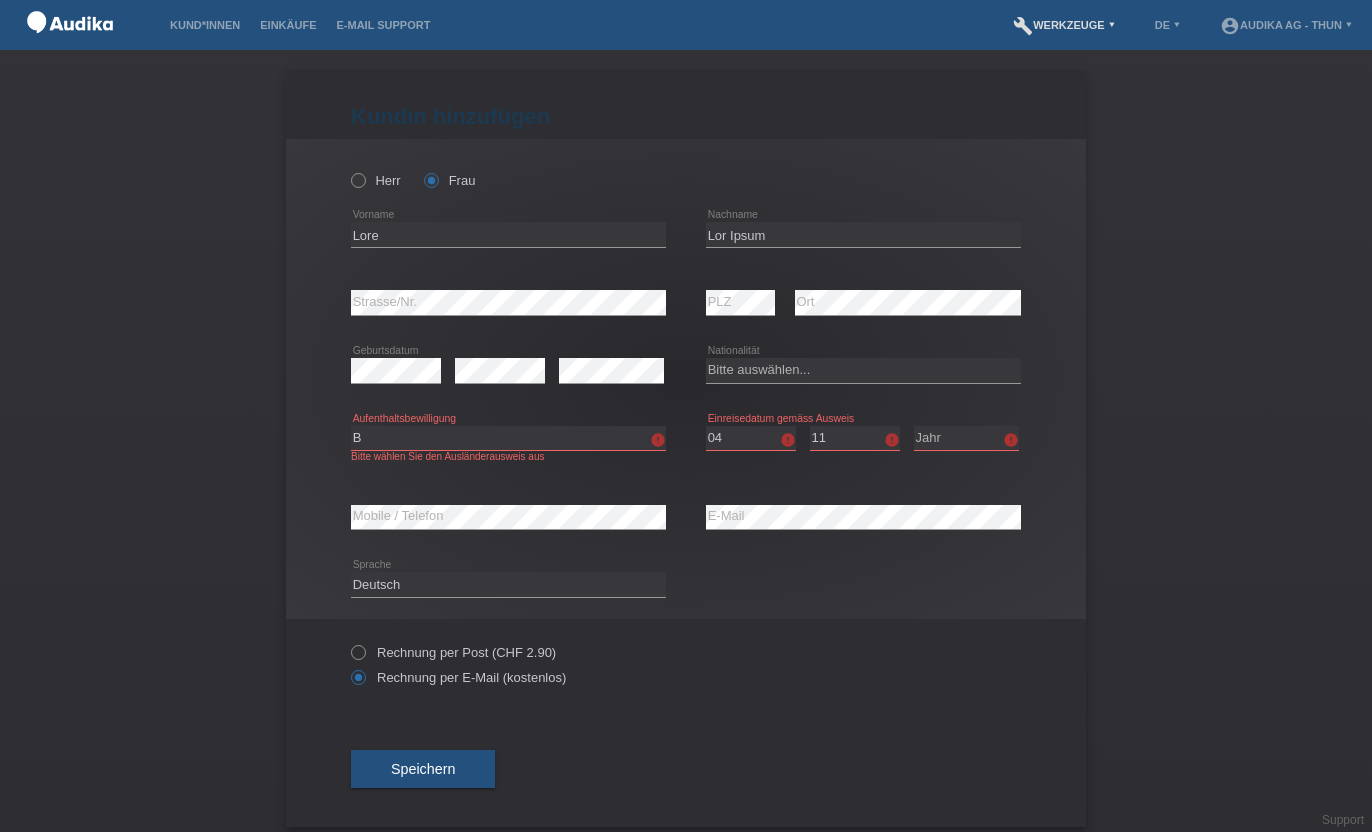 select on "1997" 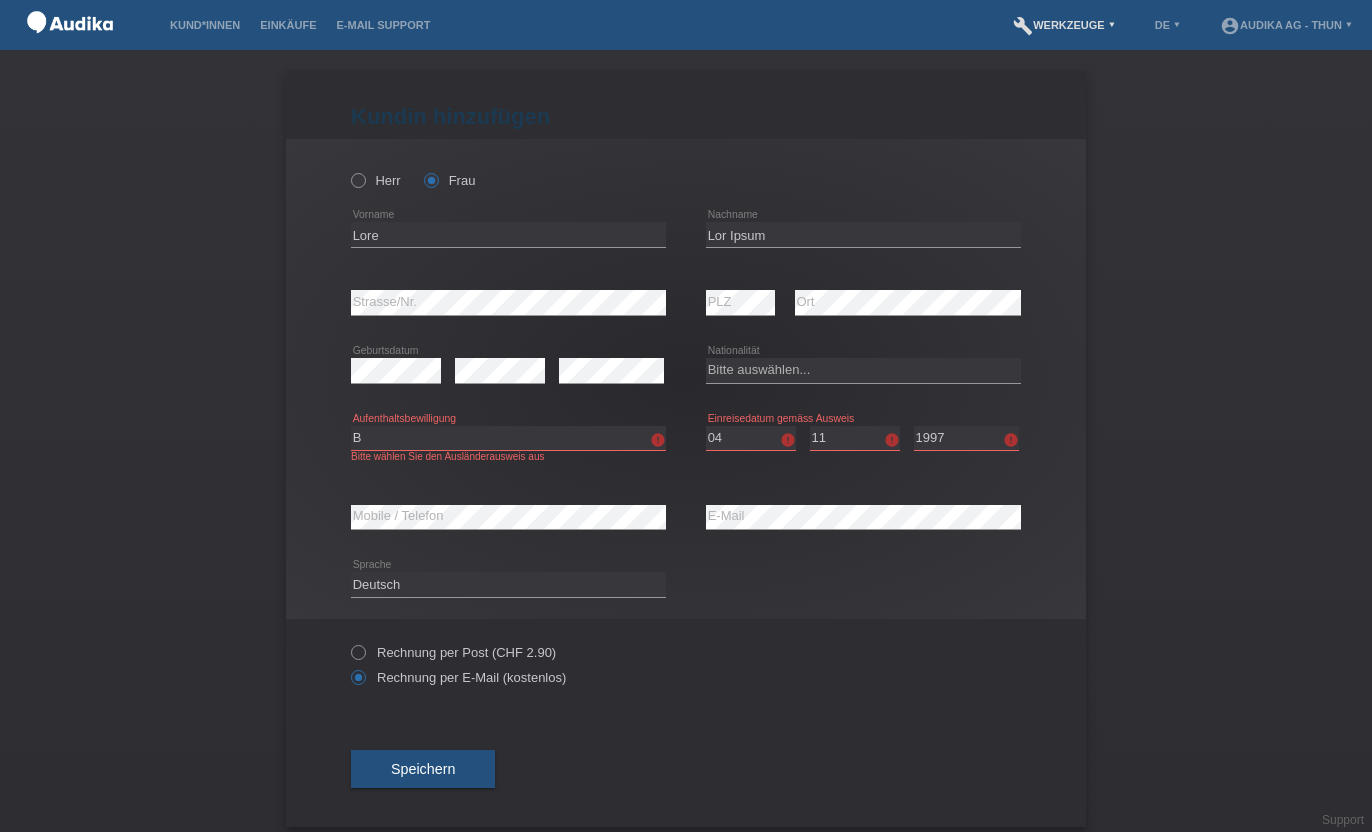 click on "Jahr
2025
2024
2023
2022
2021
2020
2019
2018
2017 2016 2015 2014 2013 2012 2011 2010 2009 2008 2007 2006 2005 2004 2003 2002 2001" at bounding box center [966, 438] 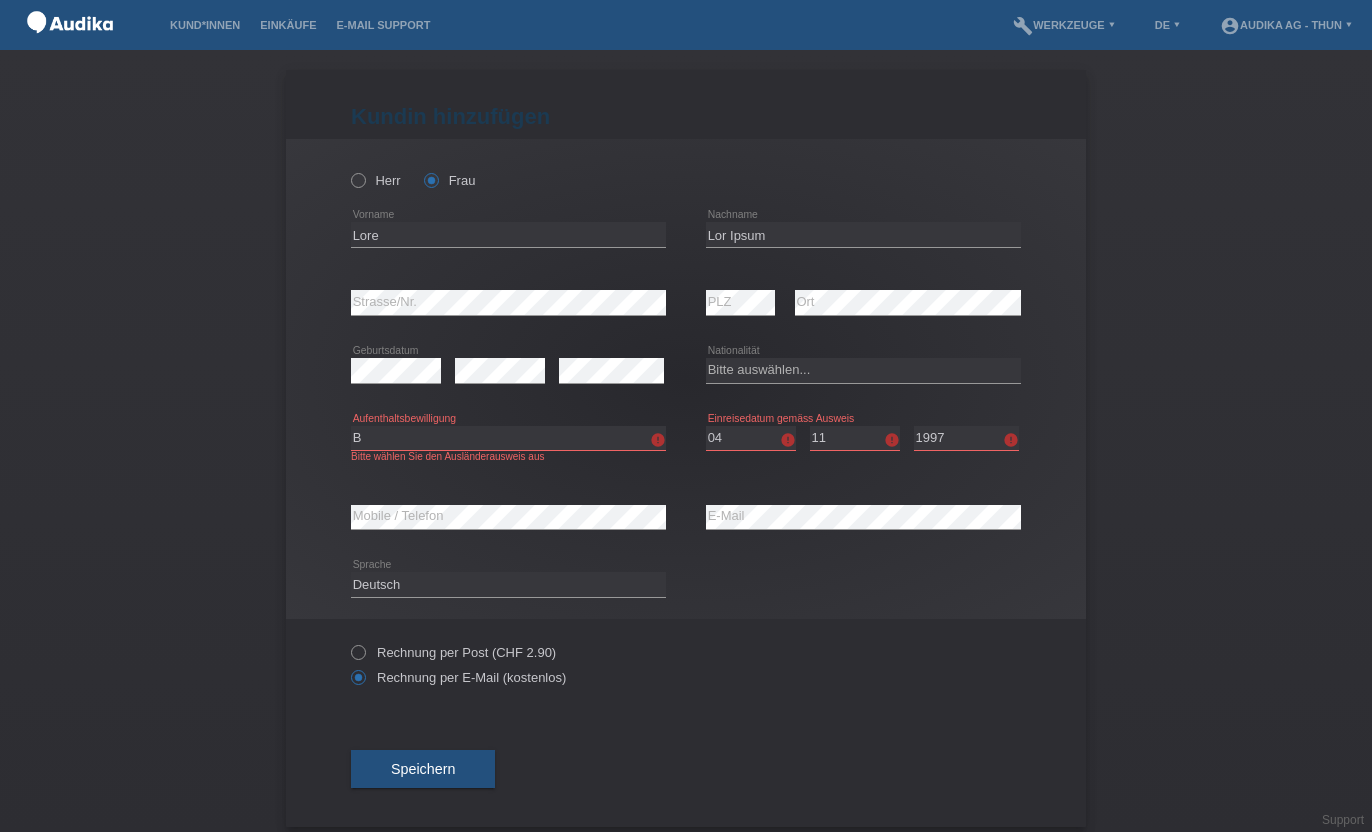 click on "Lore*ip dolorsitam
Conse adipiscing
Elitse doeiusmodt
Inci
Utla
Etdo magna Aliquae A" at bounding box center (686, 441) 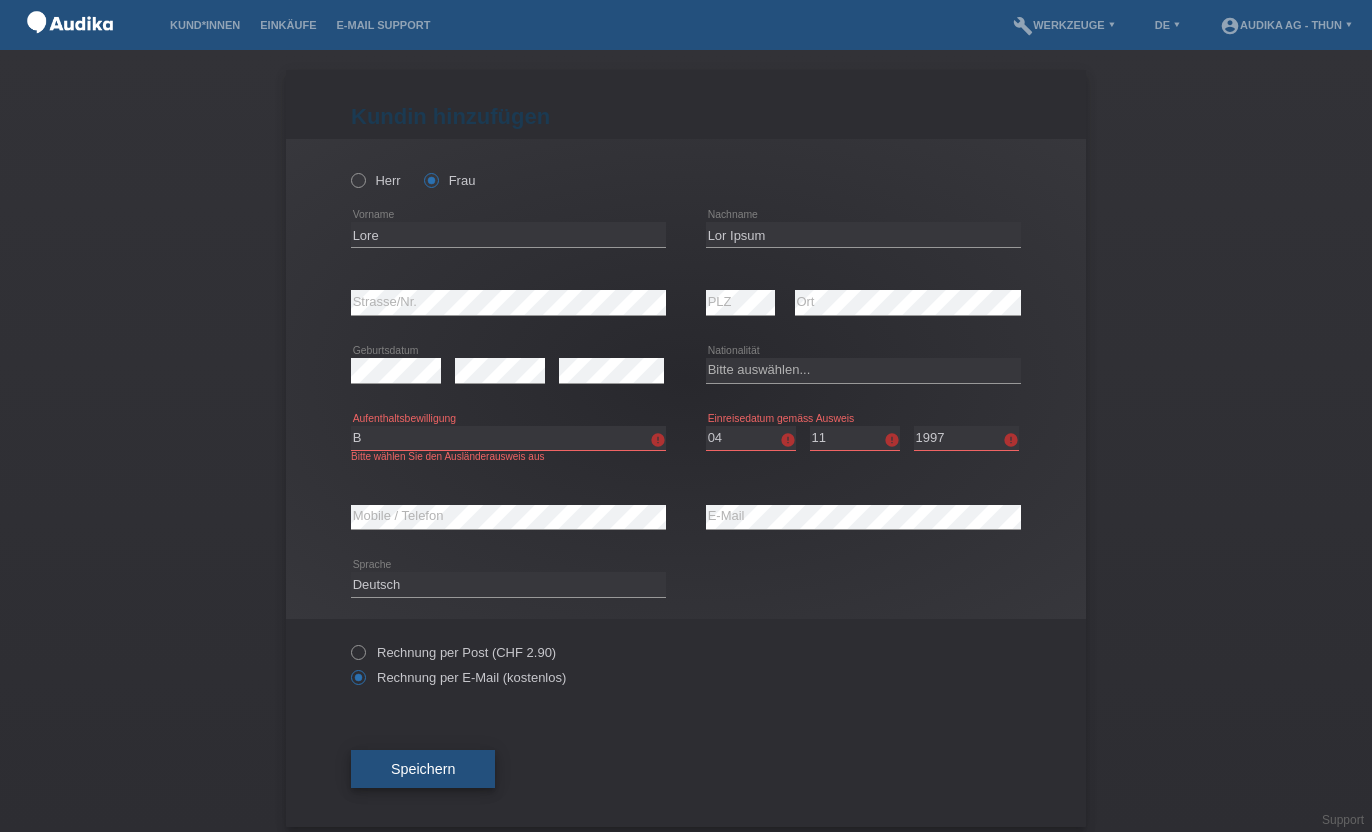 click on "Speichern" at bounding box center [423, 769] 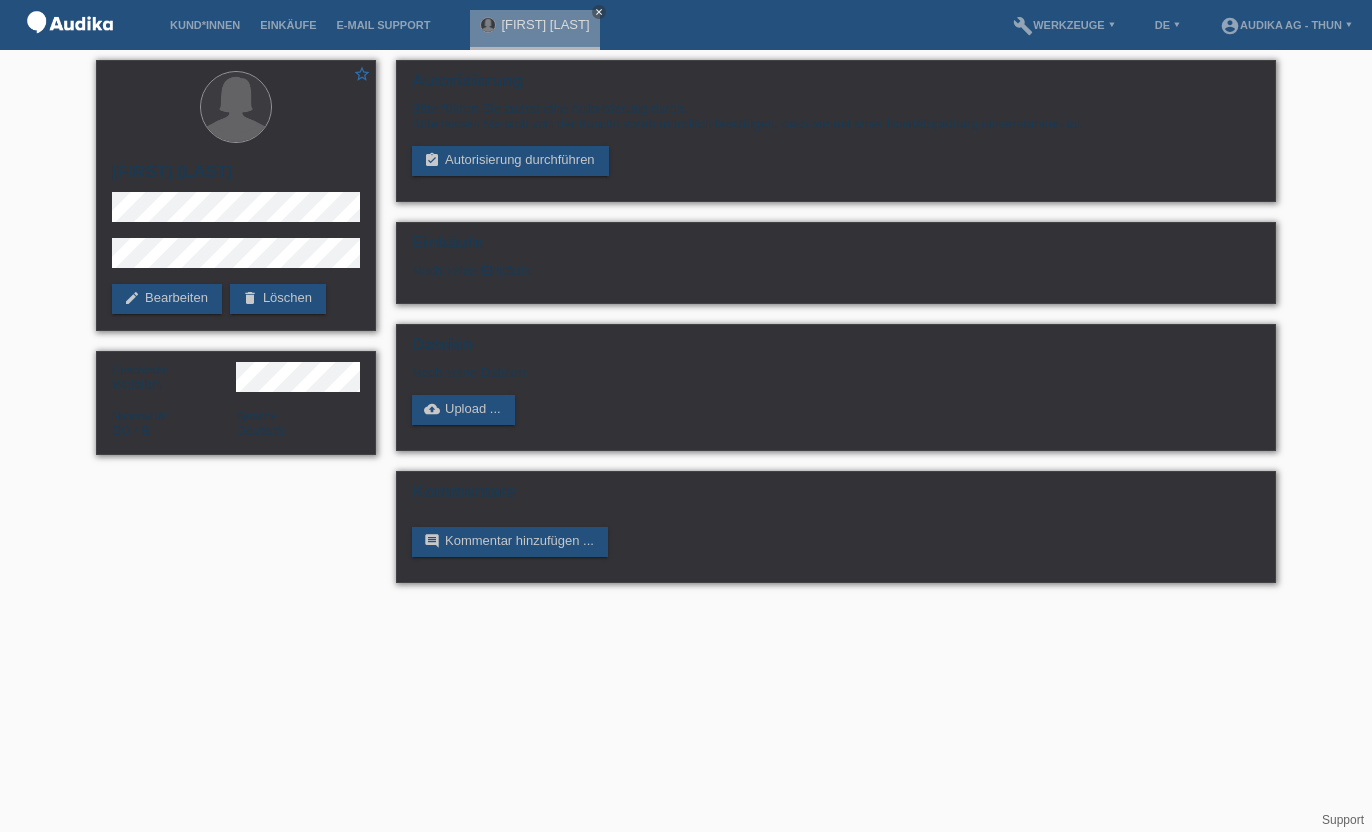 scroll, scrollTop: 0, scrollLeft: 0, axis: both 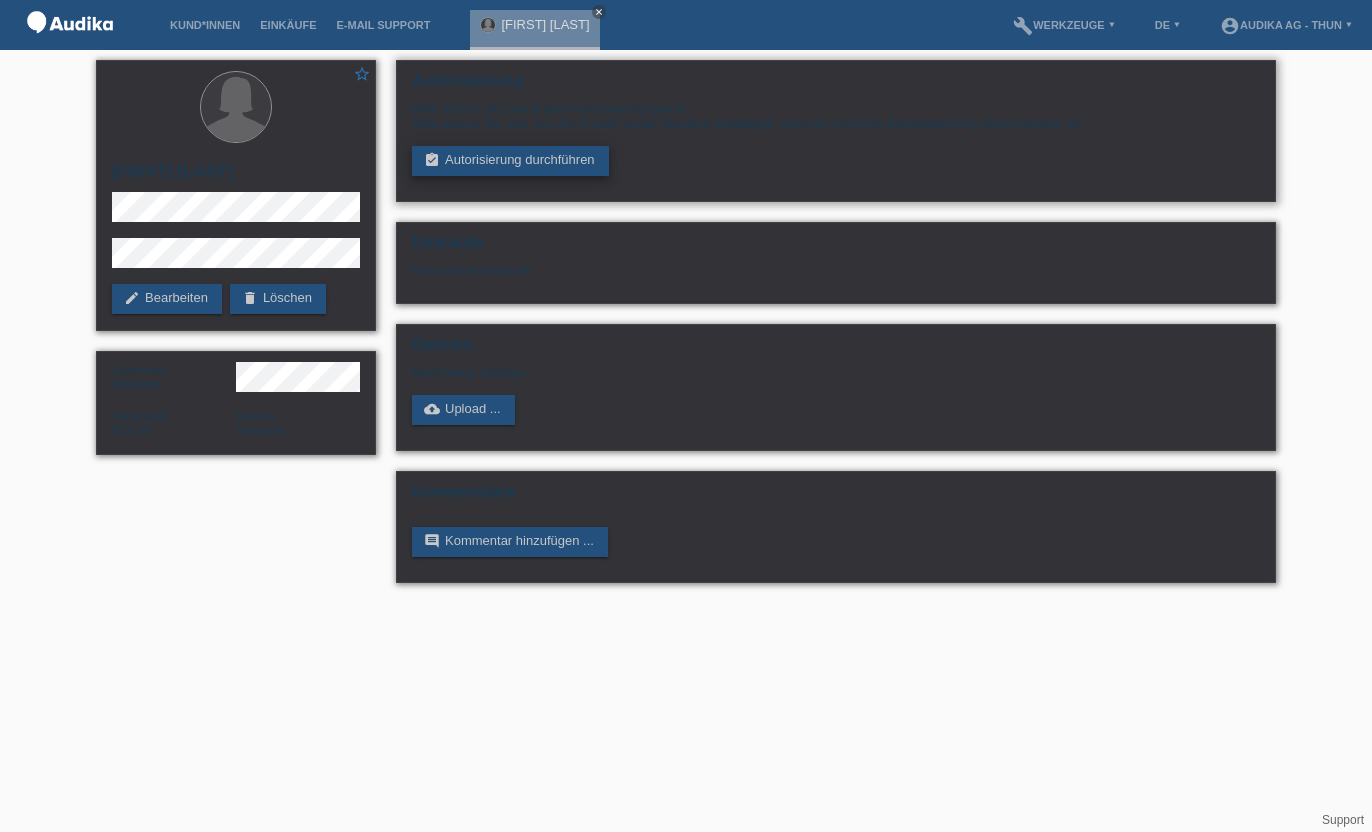 click on "assignment_turned_in  Autorisierung durchführen" at bounding box center (510, 161) 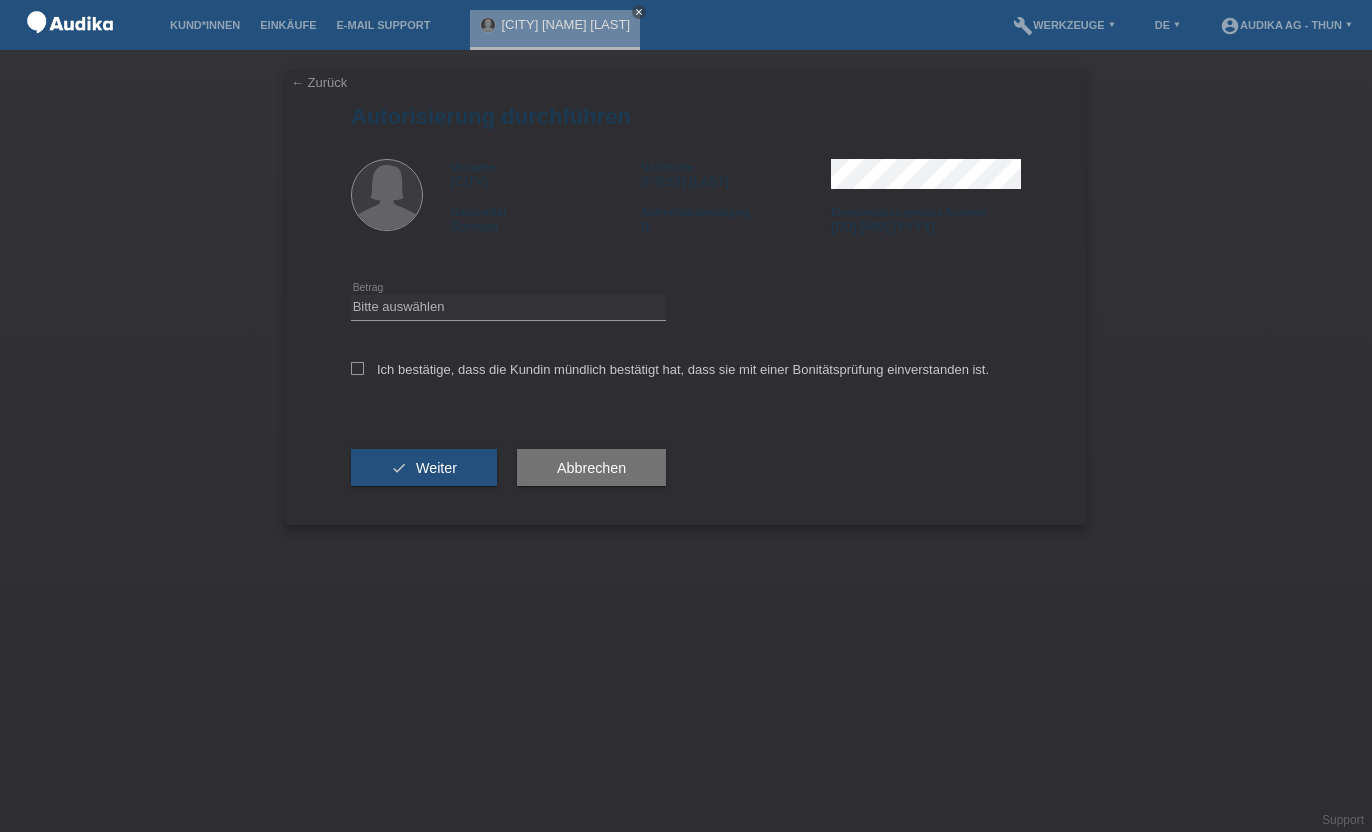 scroll, scrollTop: 0, scrollLeft: 0, axis: both 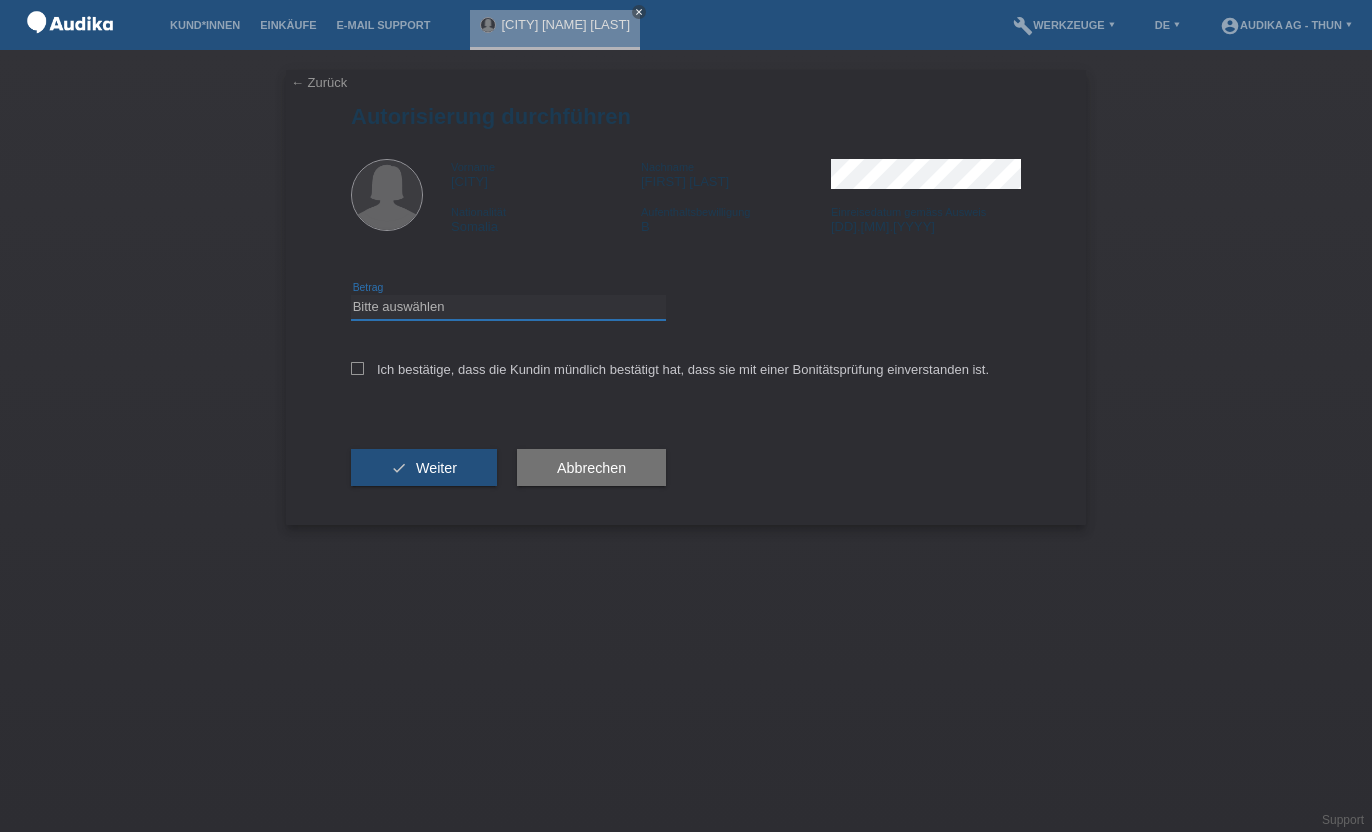 click on "Bitte auswählen
CHF 1.00 - CHF 499.00
CHF 500.00 - CHF 1'999.00
CHF 2'000.00 - CHF 13'000.00" at bounding box center (508, 307) 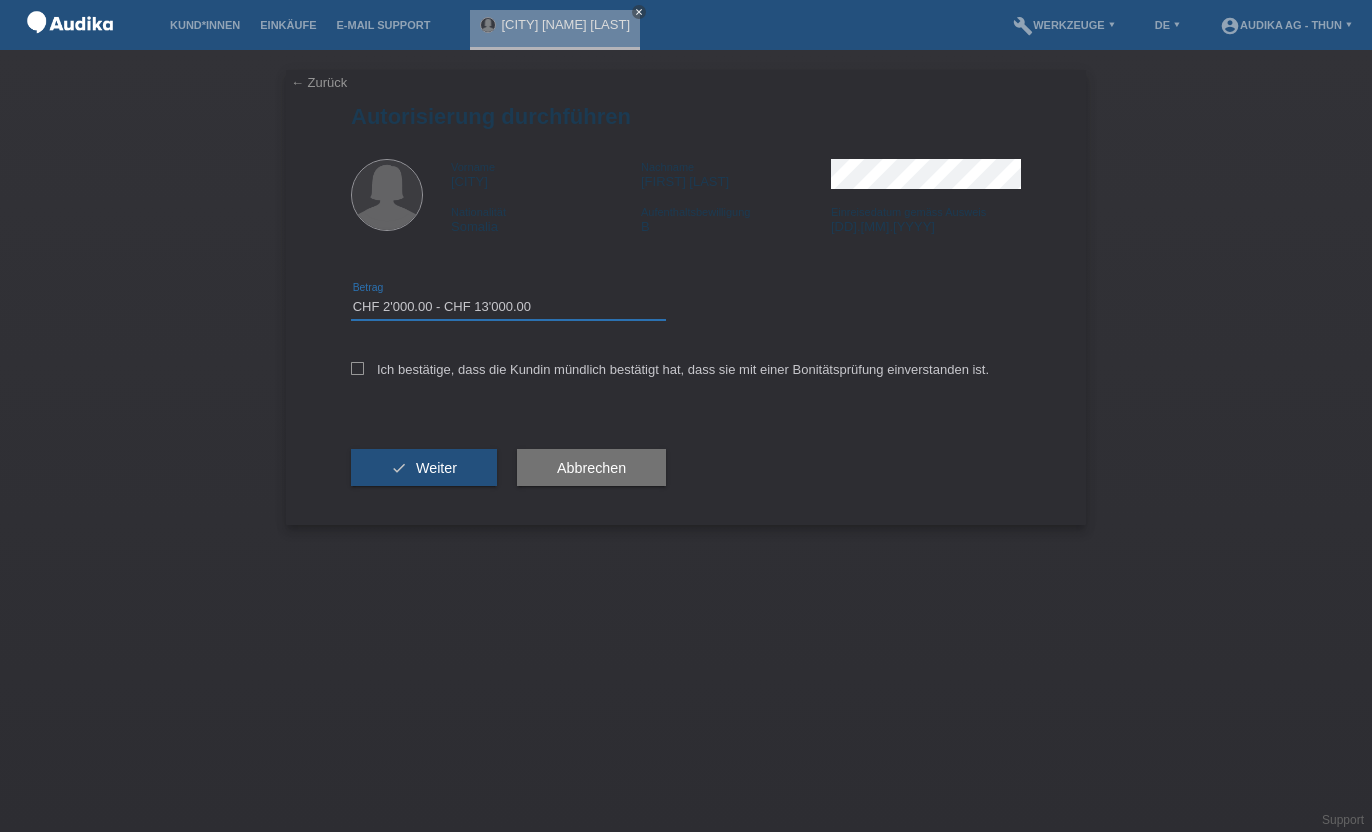 click on "Bitte auswählen
CHF 1.00 - CHF 499.00
CHF 500.00 - CHF 1'999.00
CHF 2'000.00 - CHF 13'000.00" at bounding box center [508, 307] 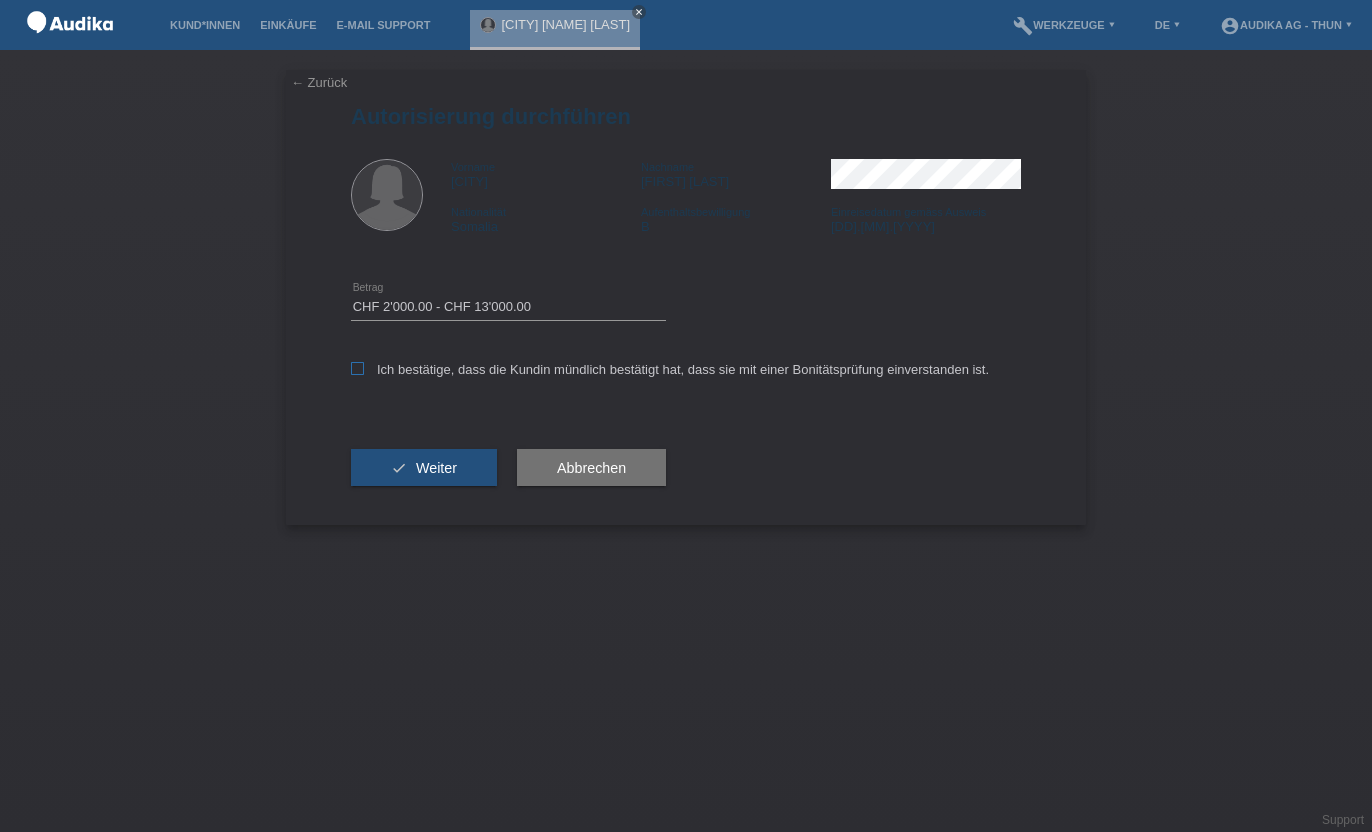click at bounding box center [357, 368] 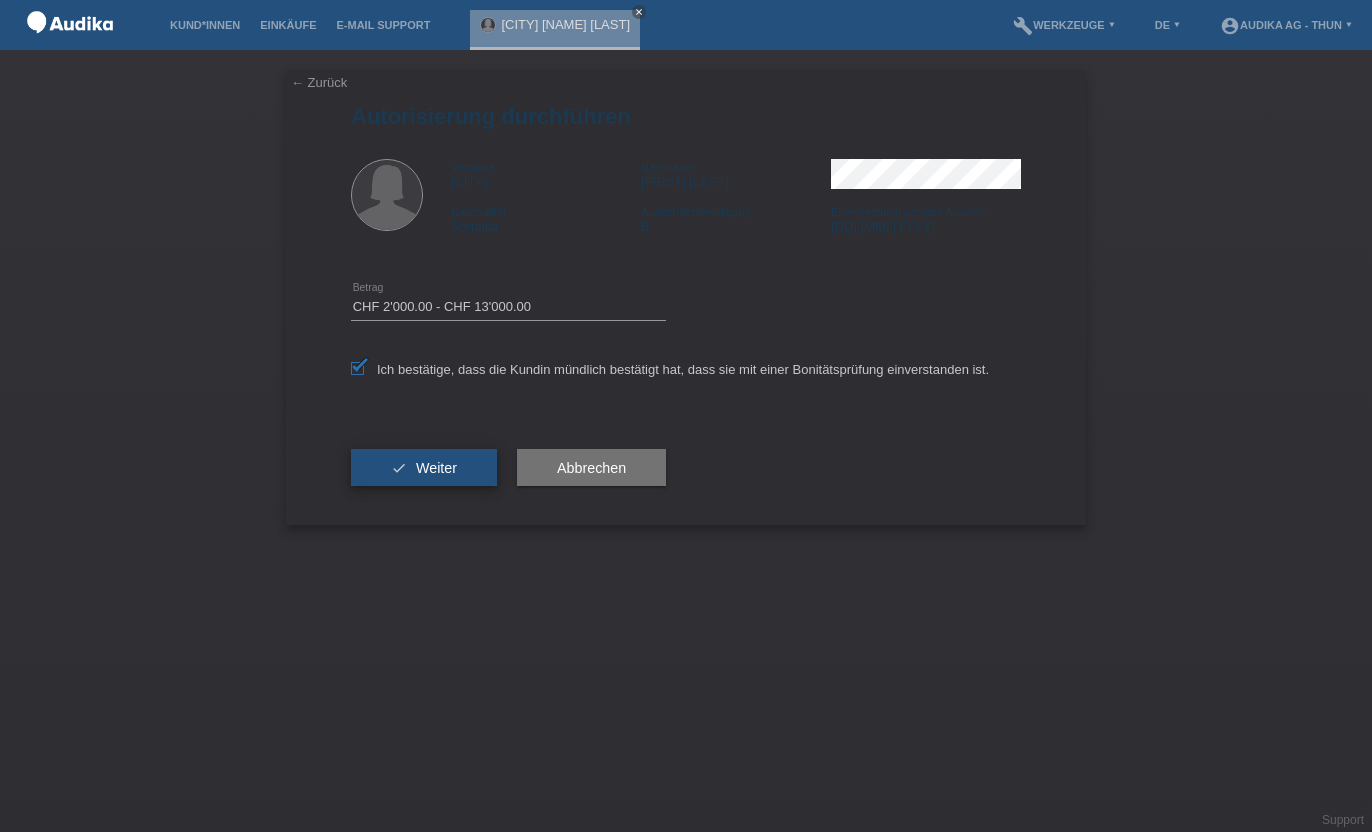 click on "Weiter" at bounding box center [436, 468] 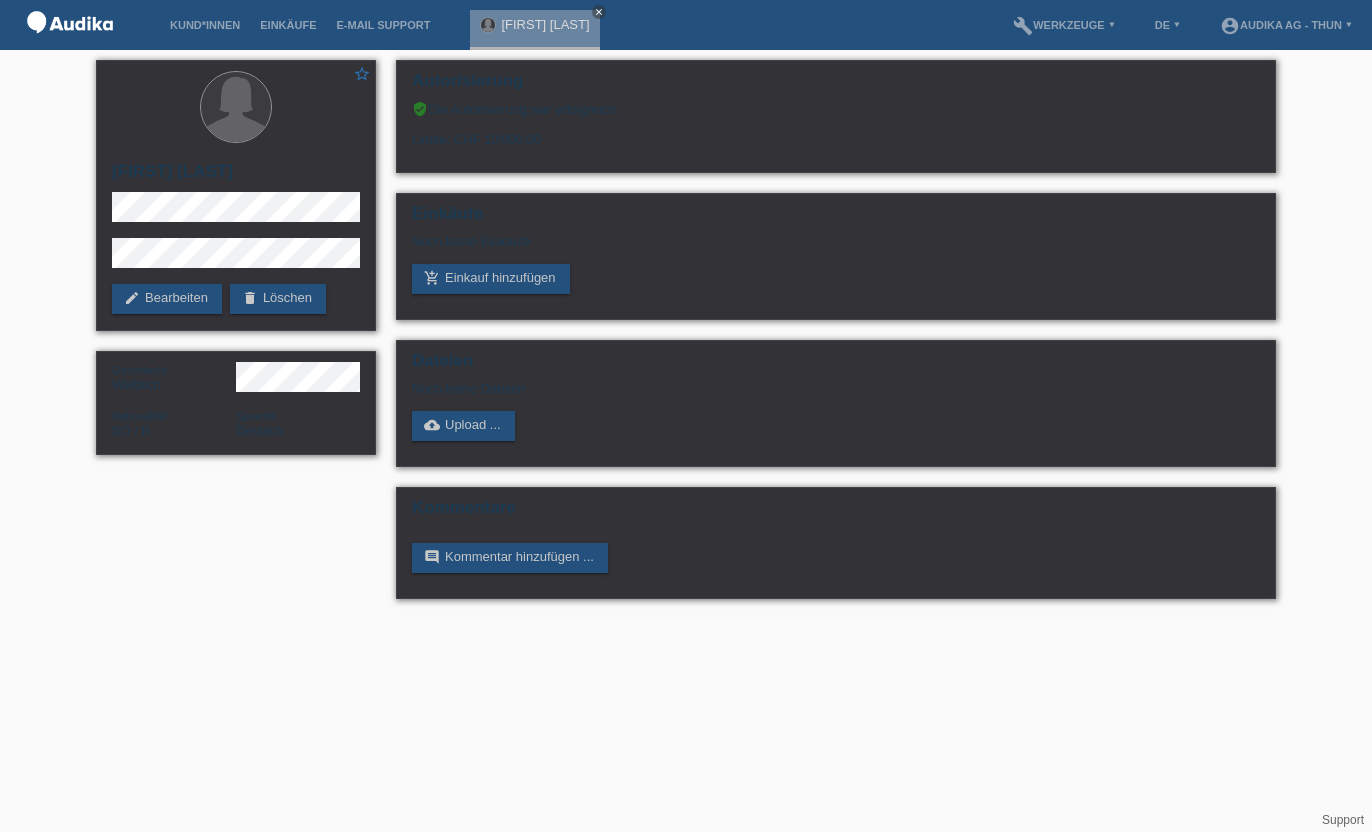 scroll, scrollTop: 0, scrollLeft: 0, axis: both 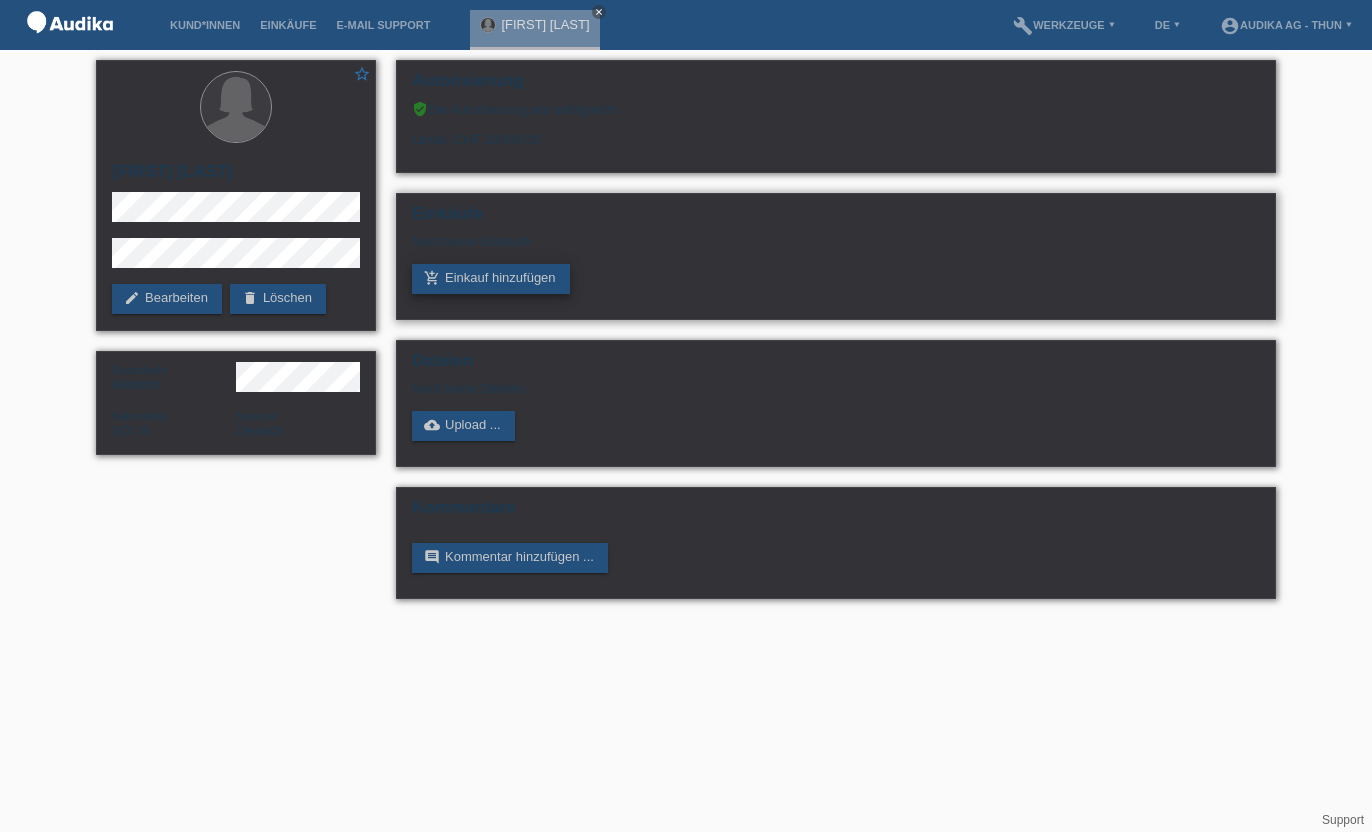 click on "add_shopping_cart  Einkauf hinzufügen" at bounding box center [491, 279] 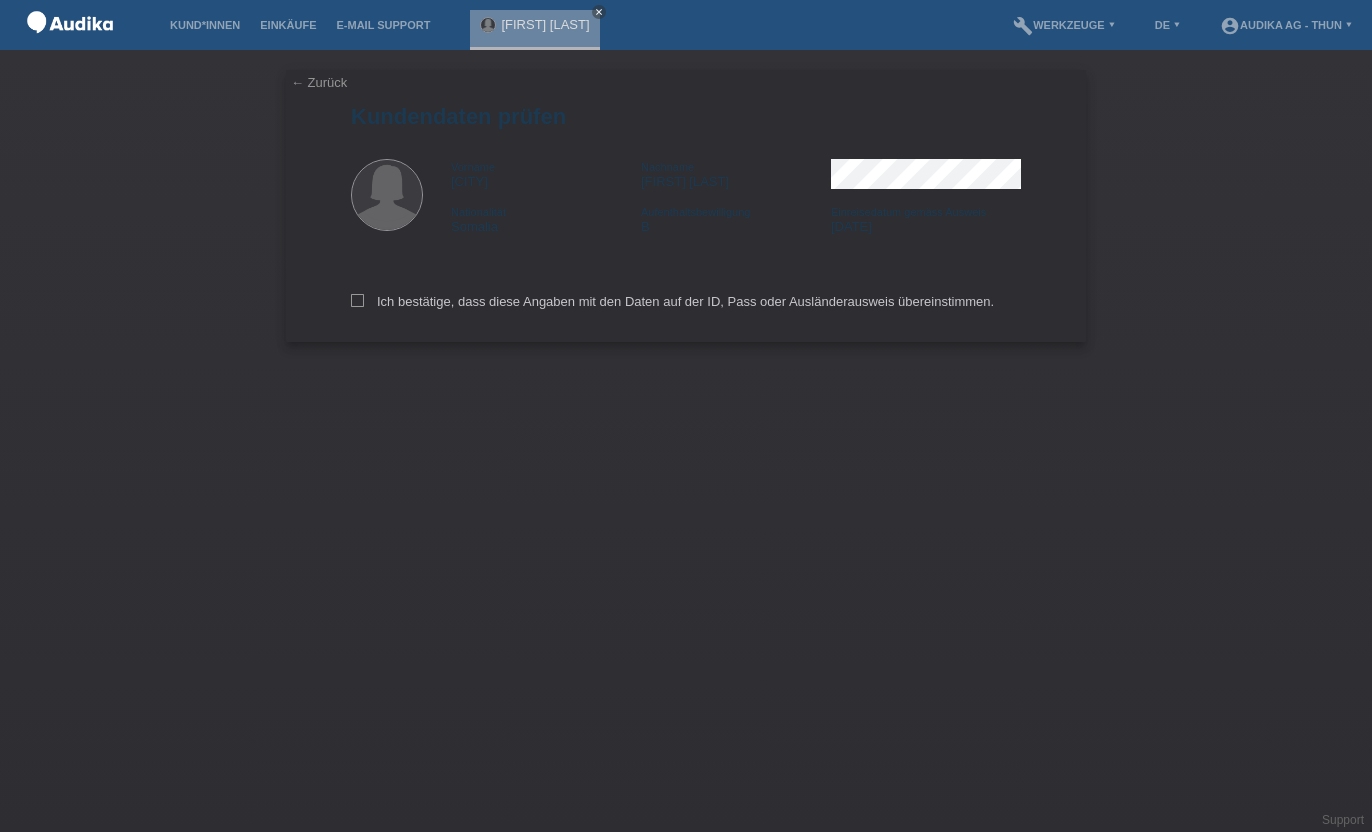 scroll, scrollTop: 0, scrollLeft: 0, axis: both 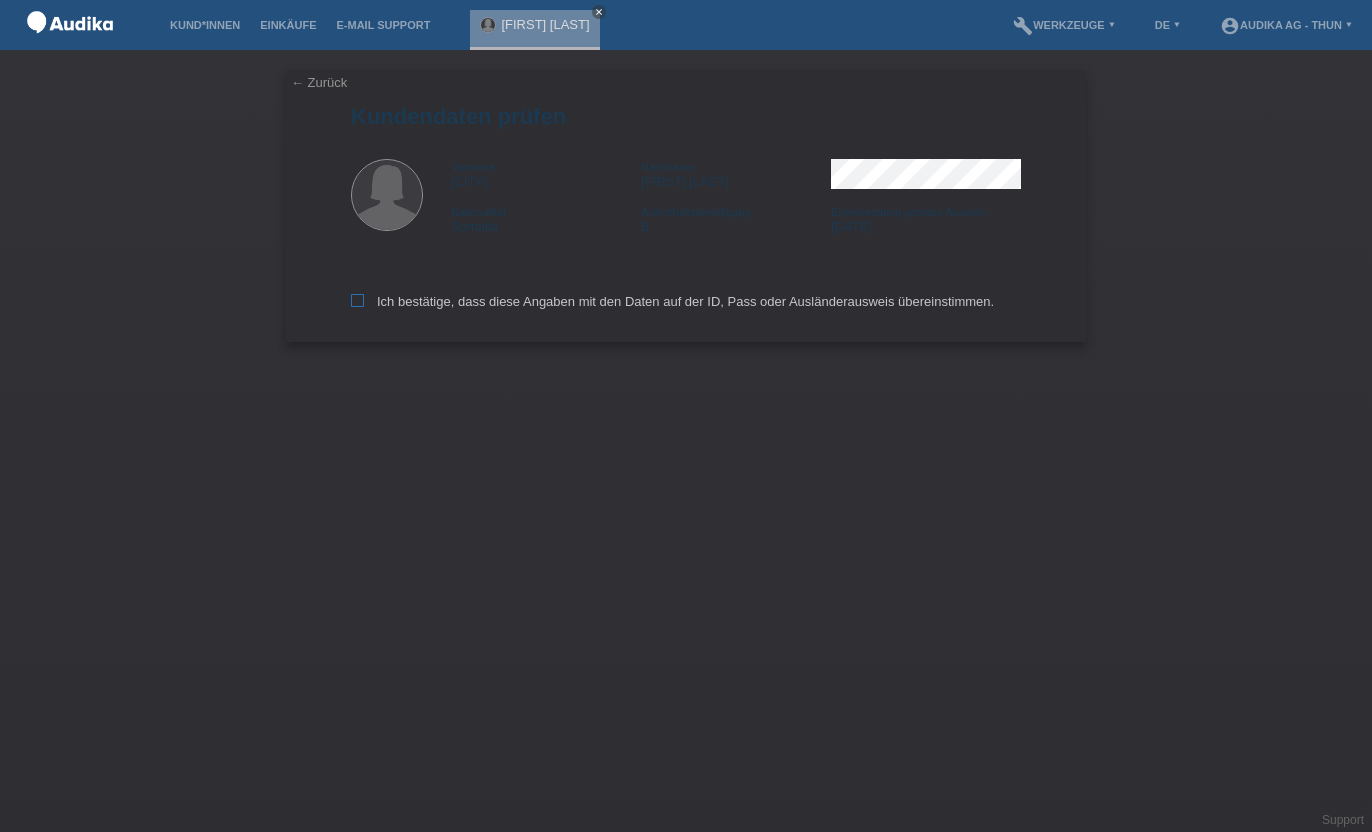 click at bounding box center (357, 300) 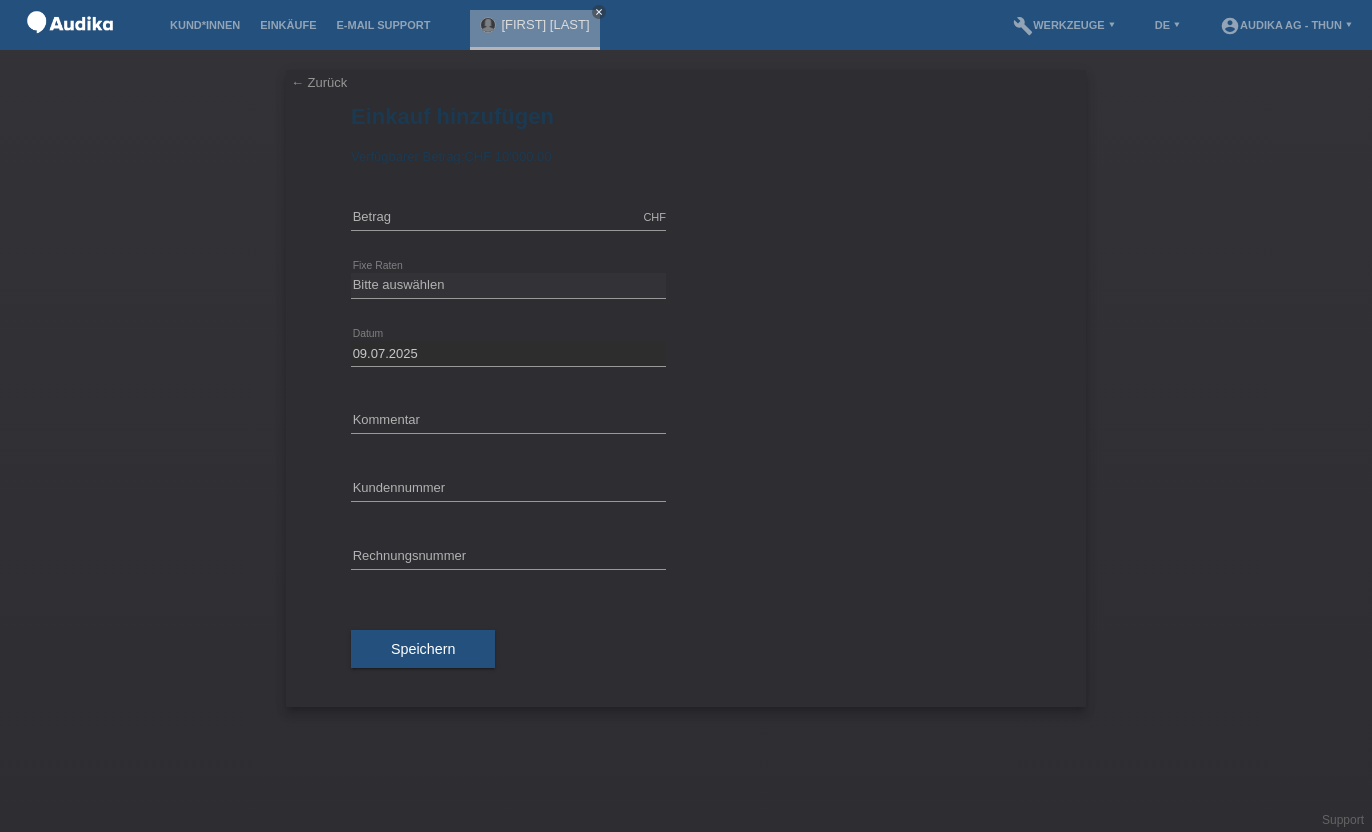 scroll, scrollTop: 0, scrollLeft: 0, axis: both 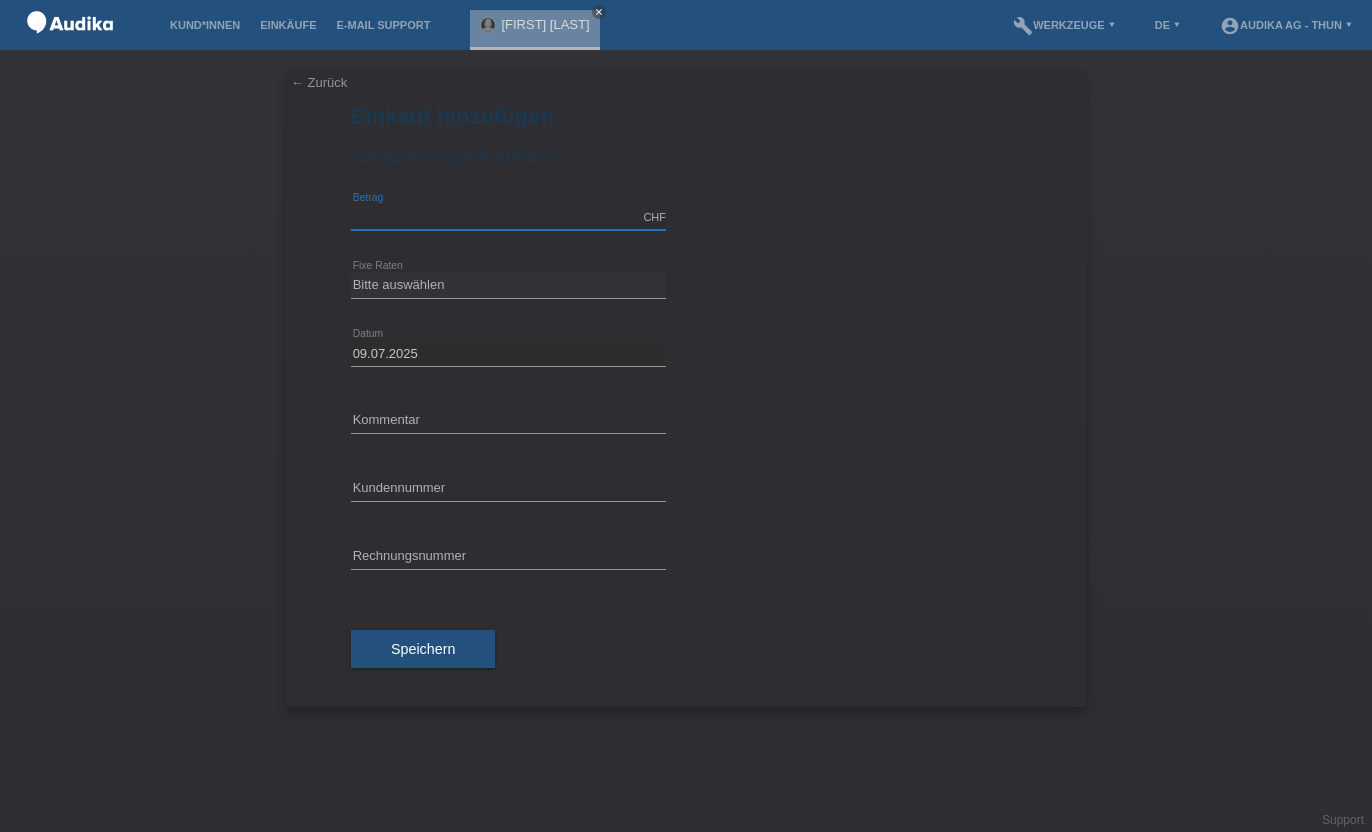 click at bounding box center [508, 217] 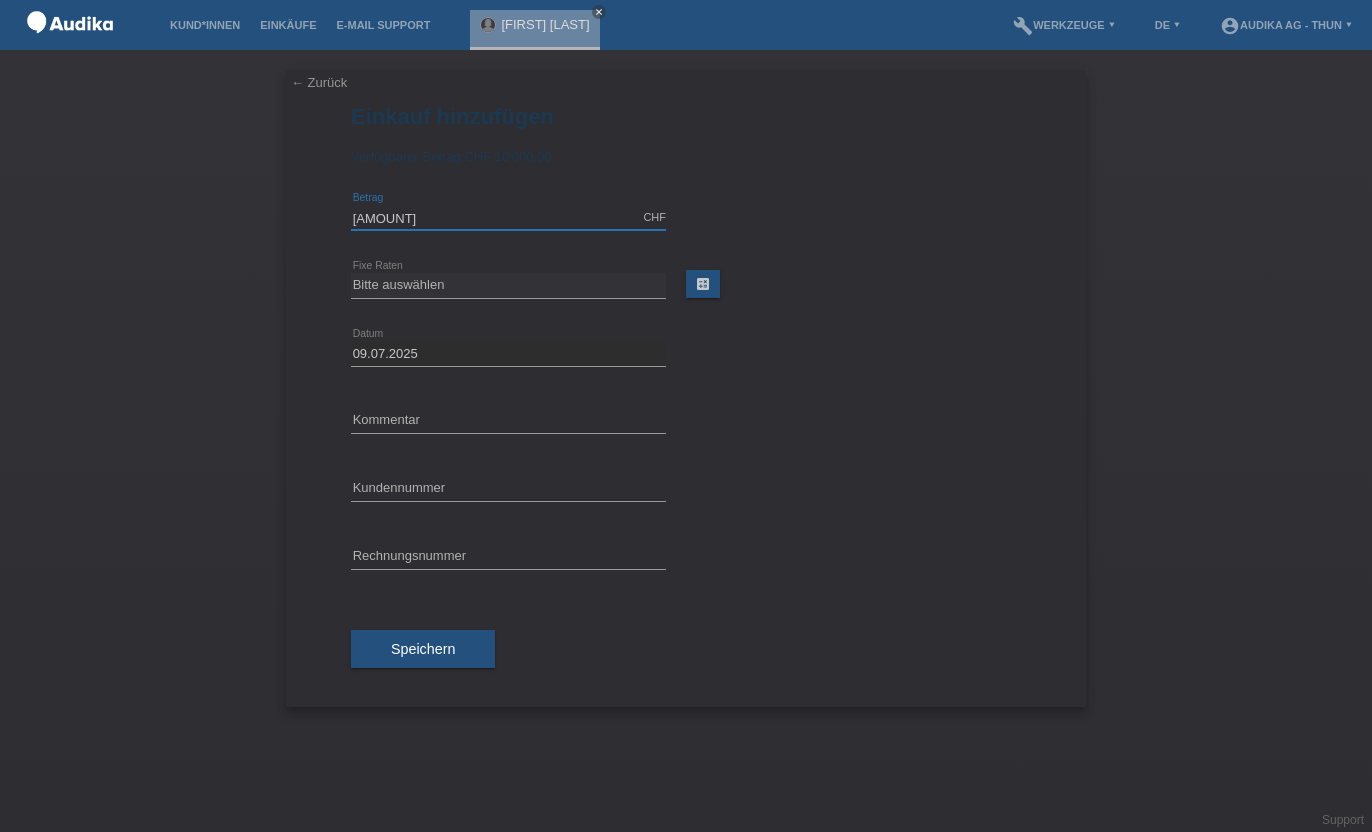 type on "5849" 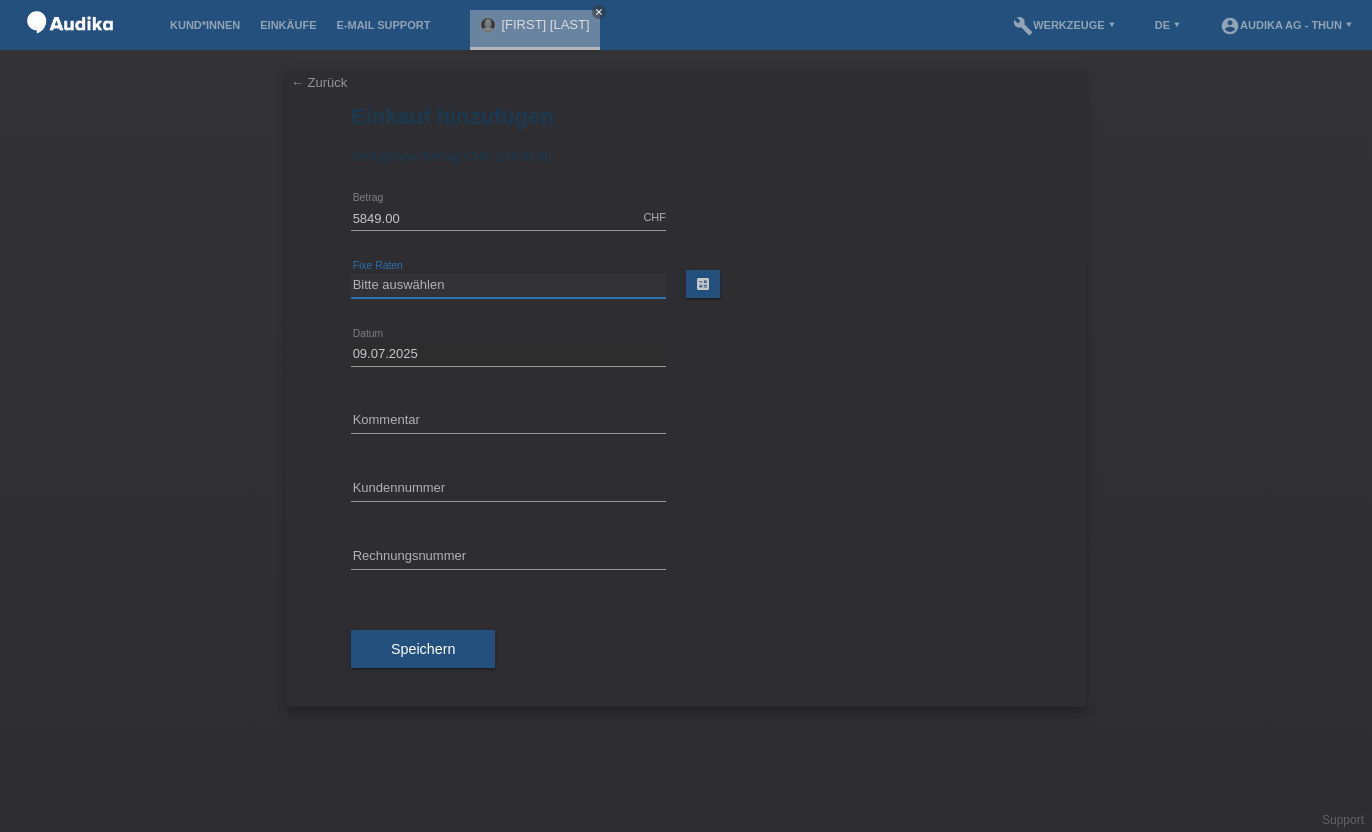 click on "Bitte auswählen
12 Raten
24 Raten" at bounding box center [508, 285] 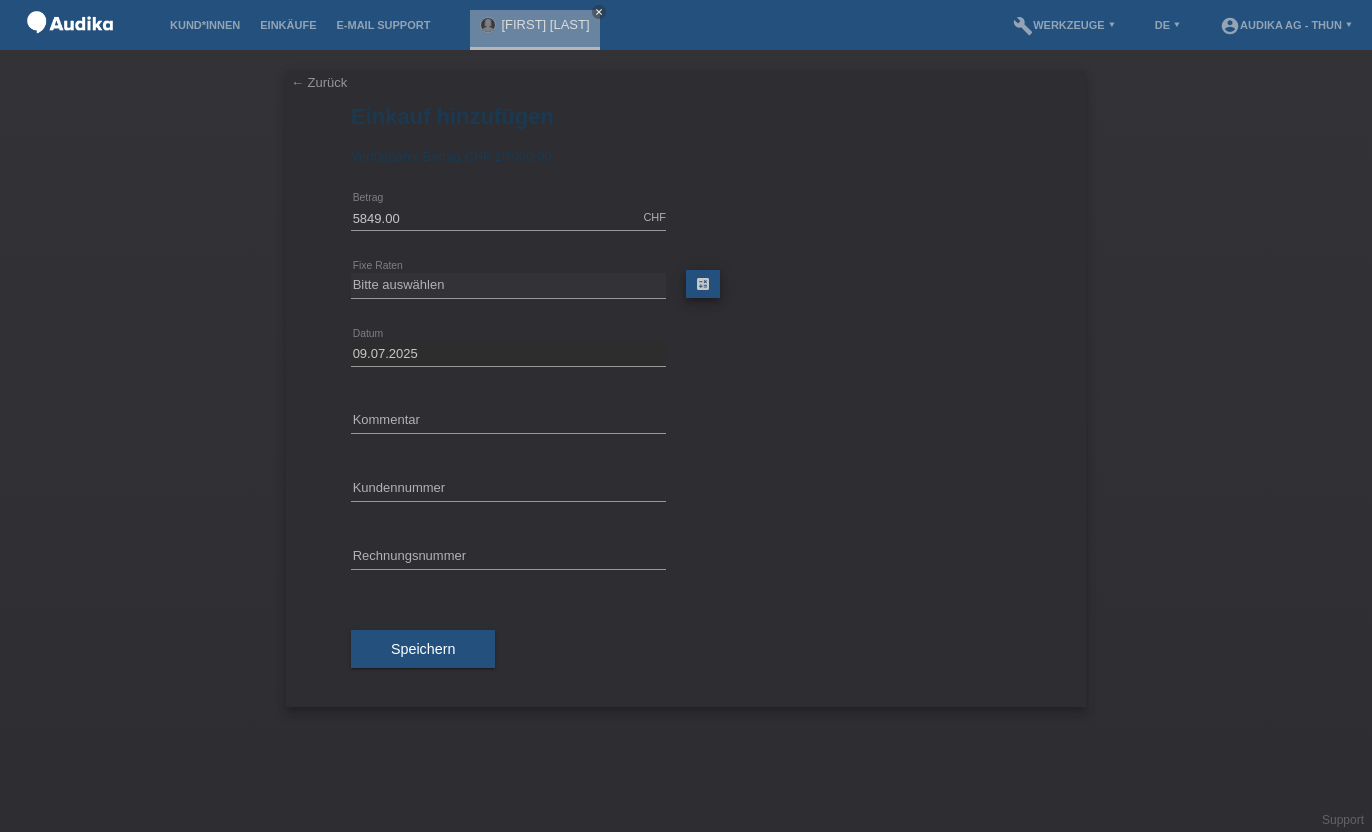 click on "calculate" at bounding box center (703, 284) 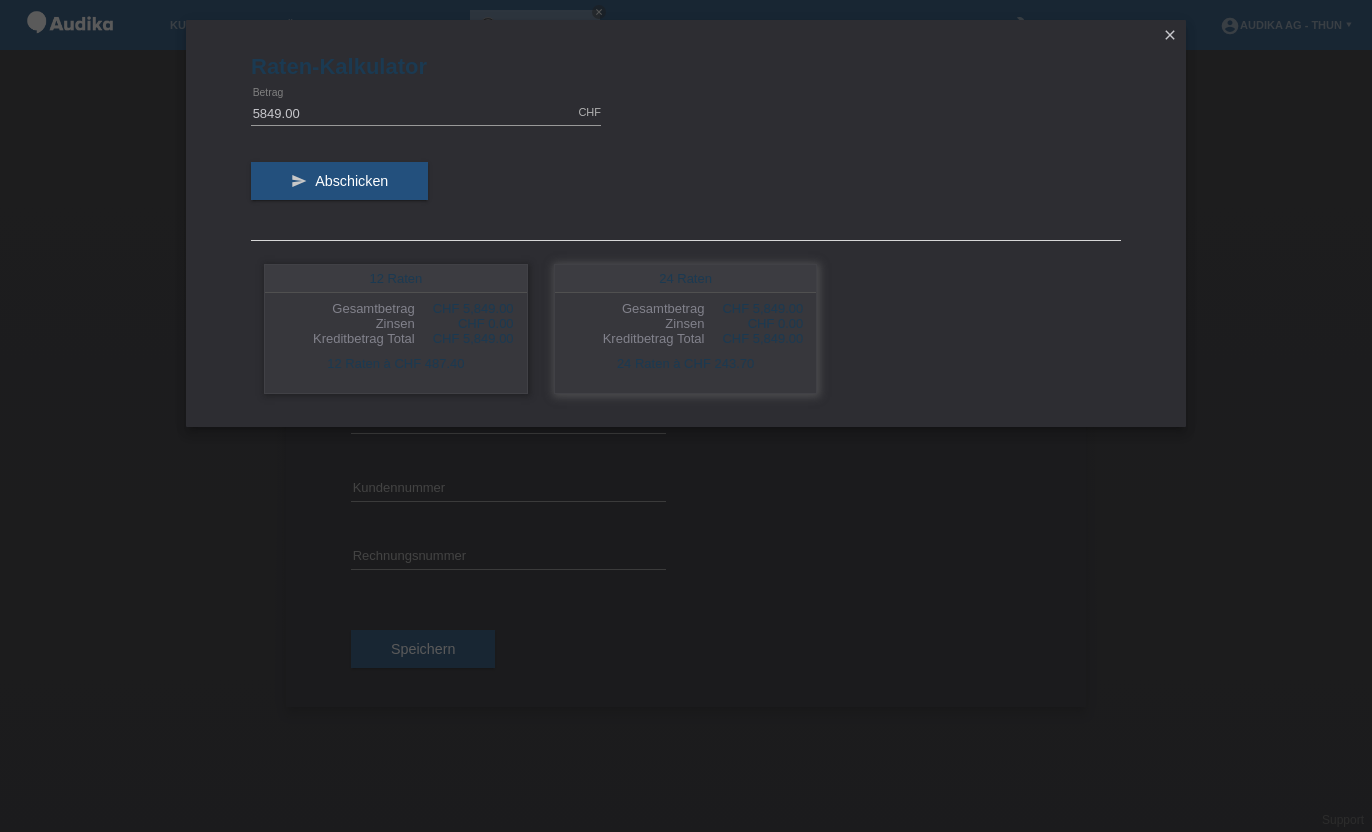 click on "Kreditbetrag Total" at bounding box center (346, 308) 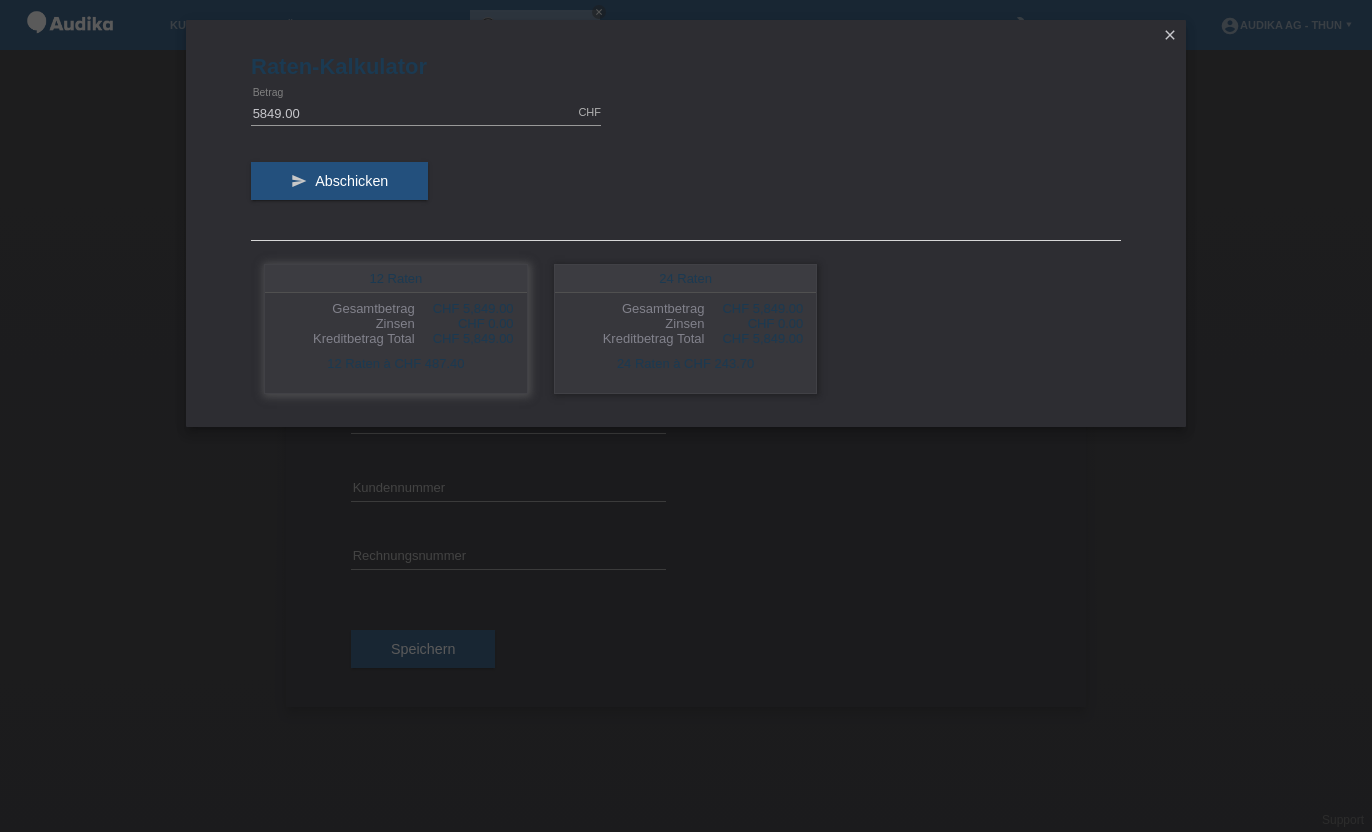 click on "CHF 0.00" at bounding box center [464, 308] 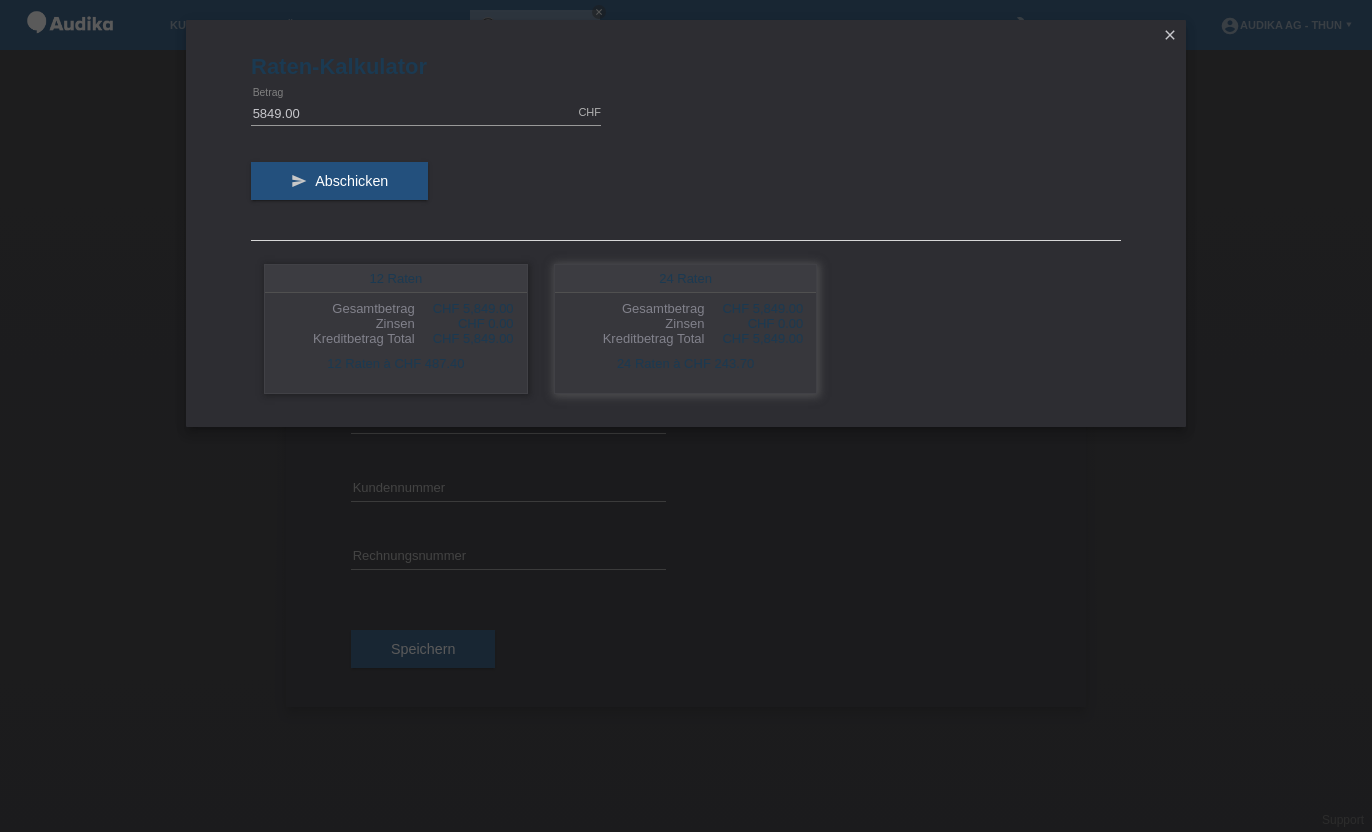 click on "Zinsen" at bounding box center [346, 308] 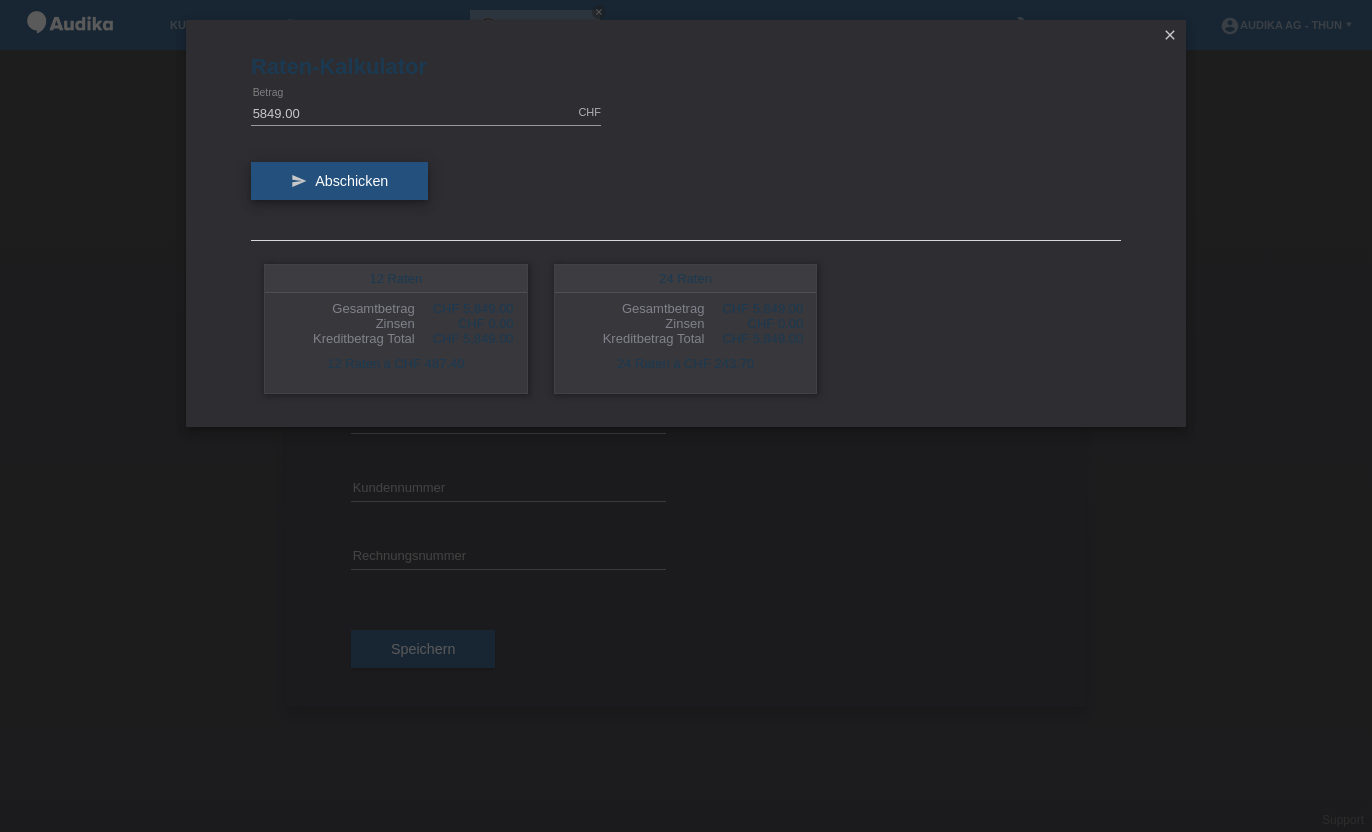 click on "Abschicken" at bounding box center (351, 181) 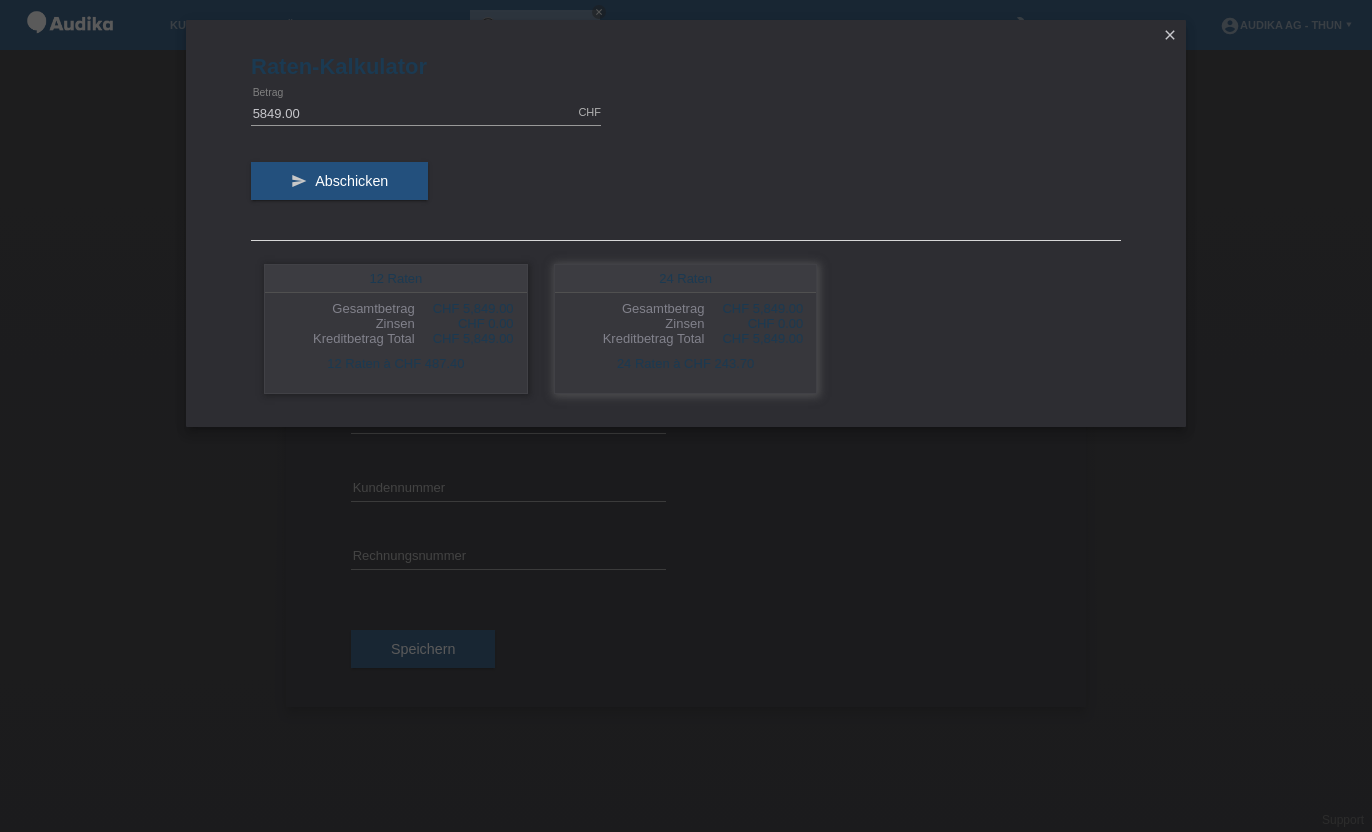 click on "CHF 0.00" at bounding box center [464, 308] 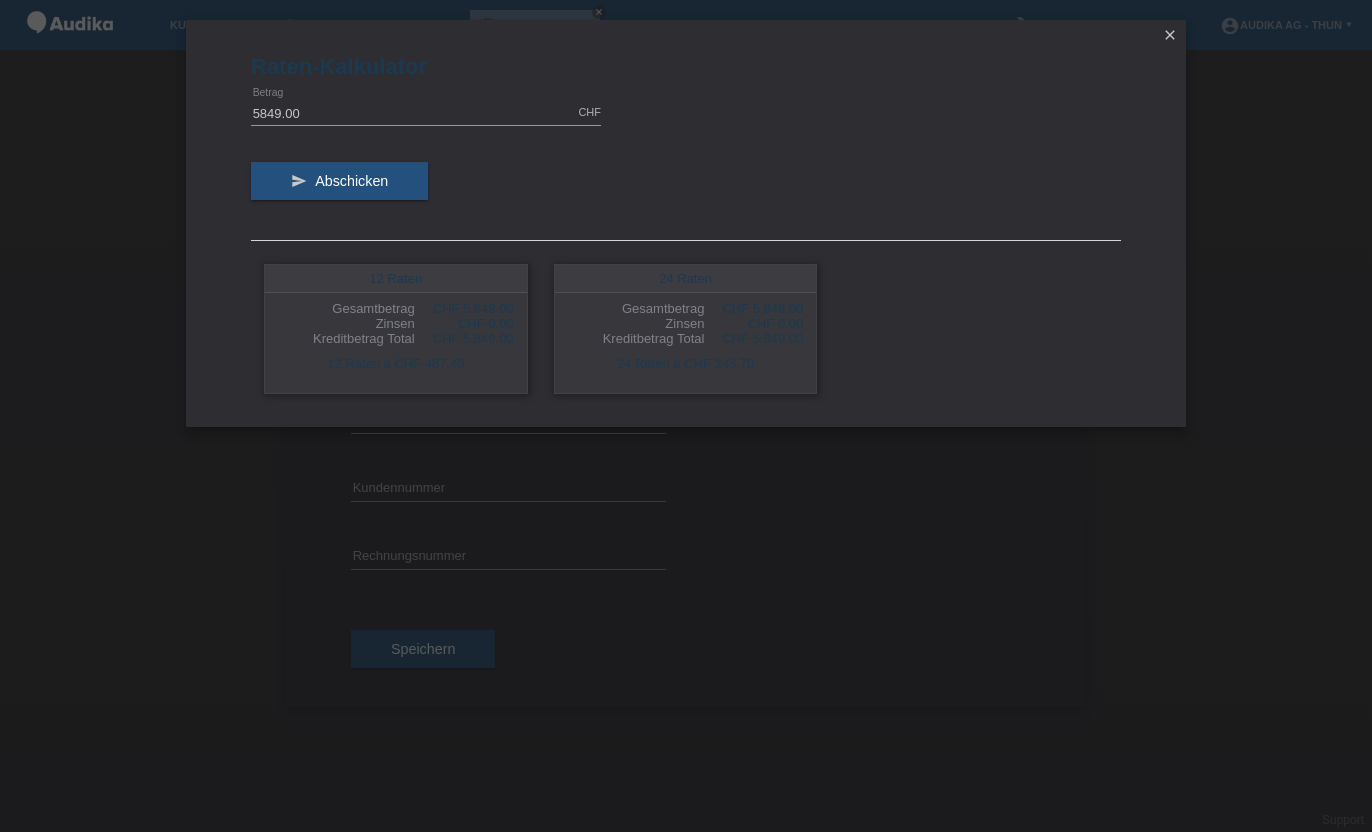 click on "close" at bounding box center [1170, 36] 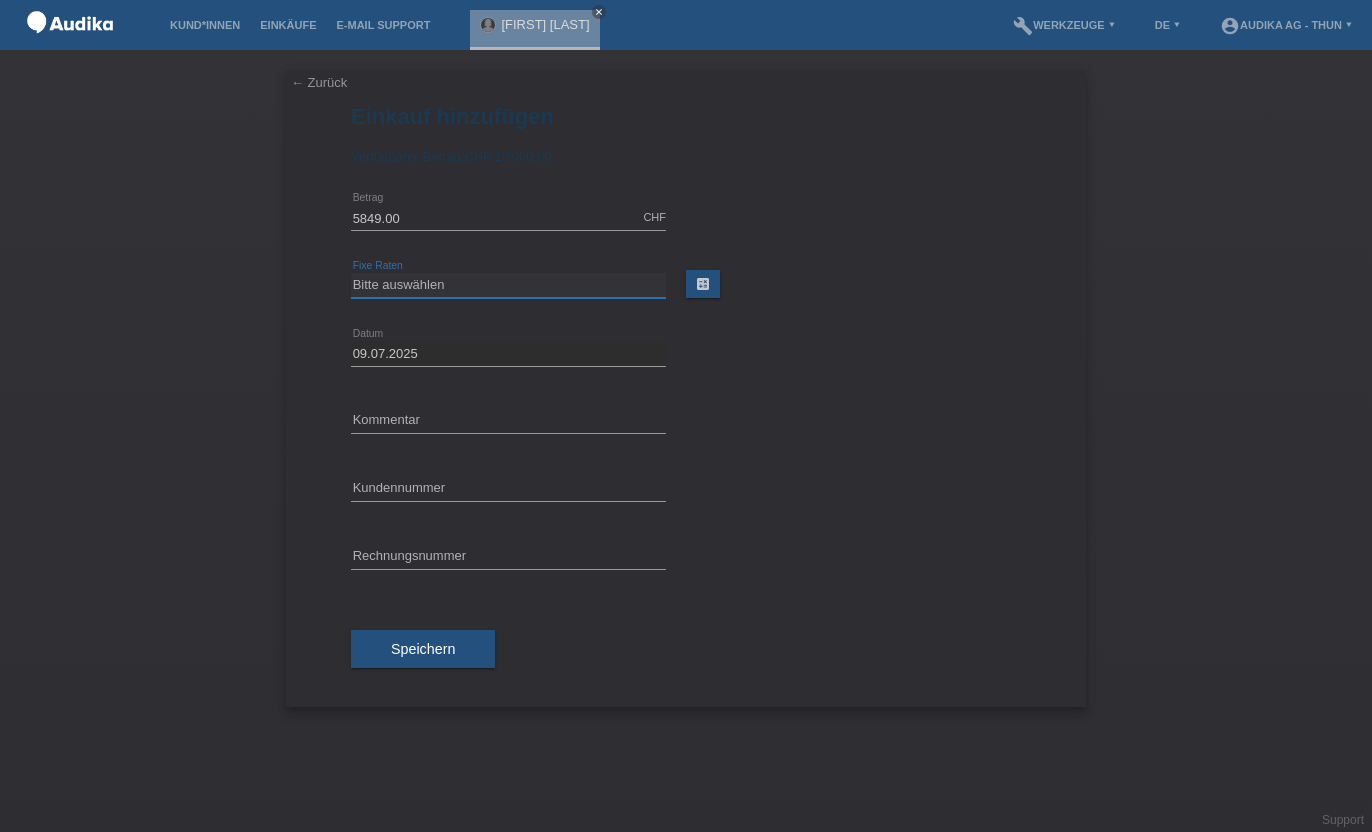 click on "Bitte auswählen
12 Raten
24 Raten" at bounding box center [508, 285] 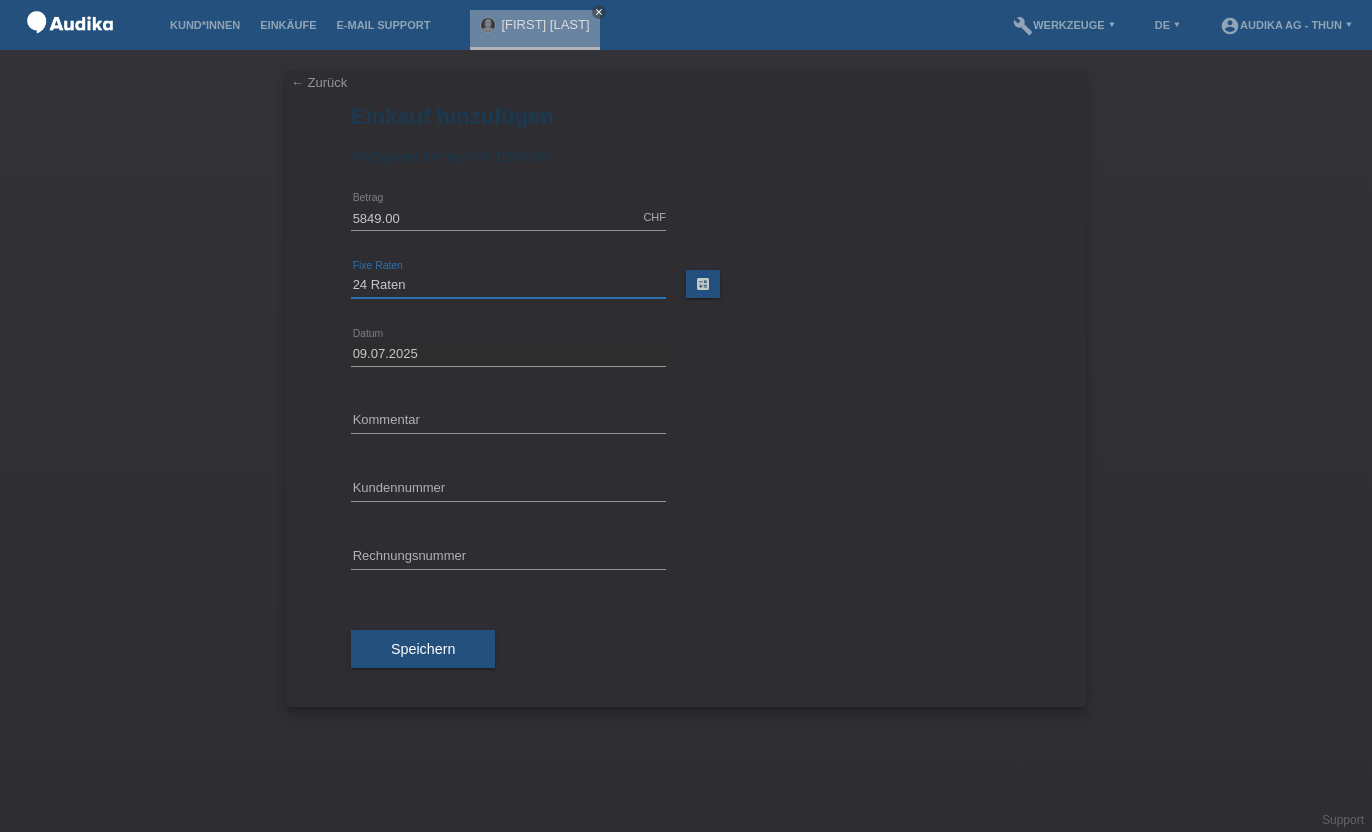 click on "Bitte auswählen
12 Raten
24 Raten" at bounding box center [508, 285] 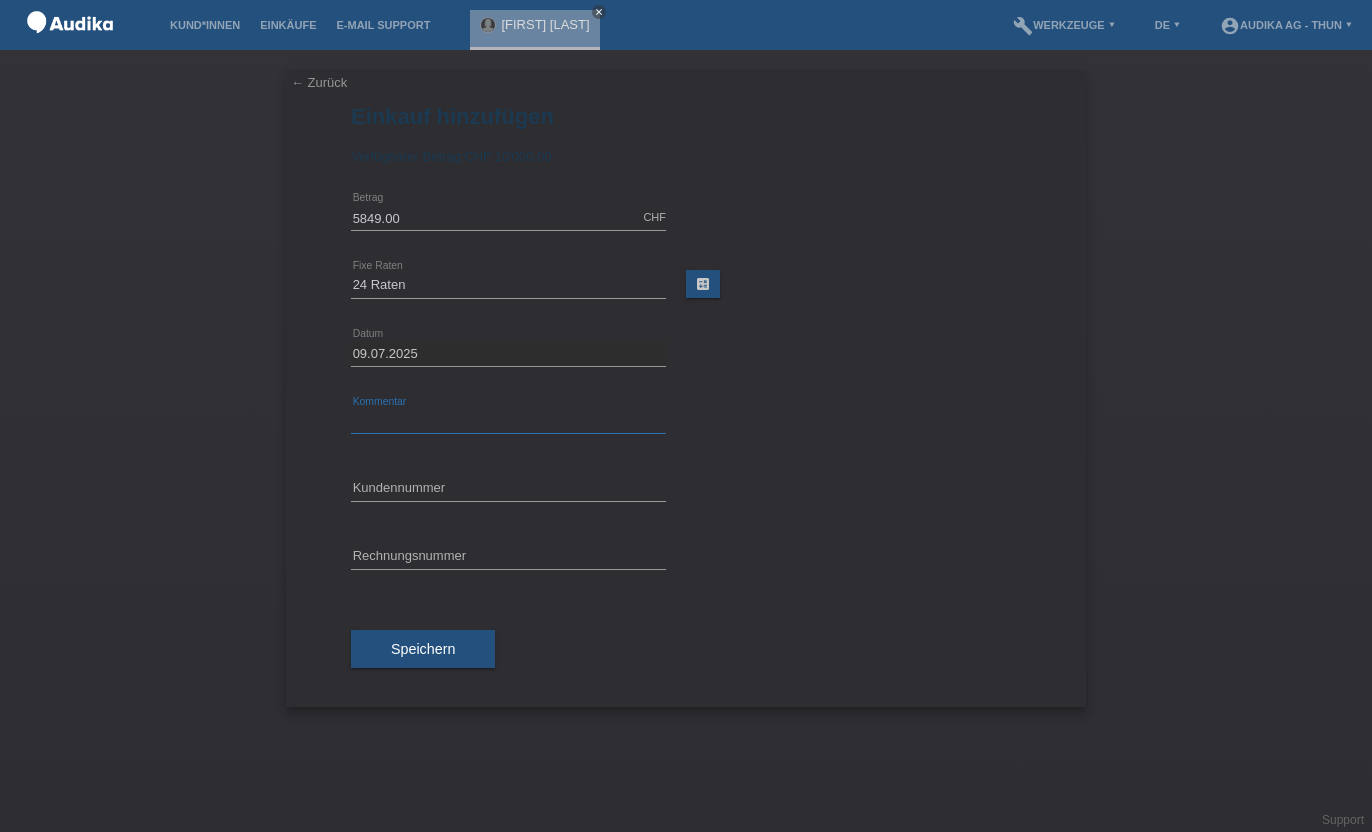 click at bounding box center [508, 421] 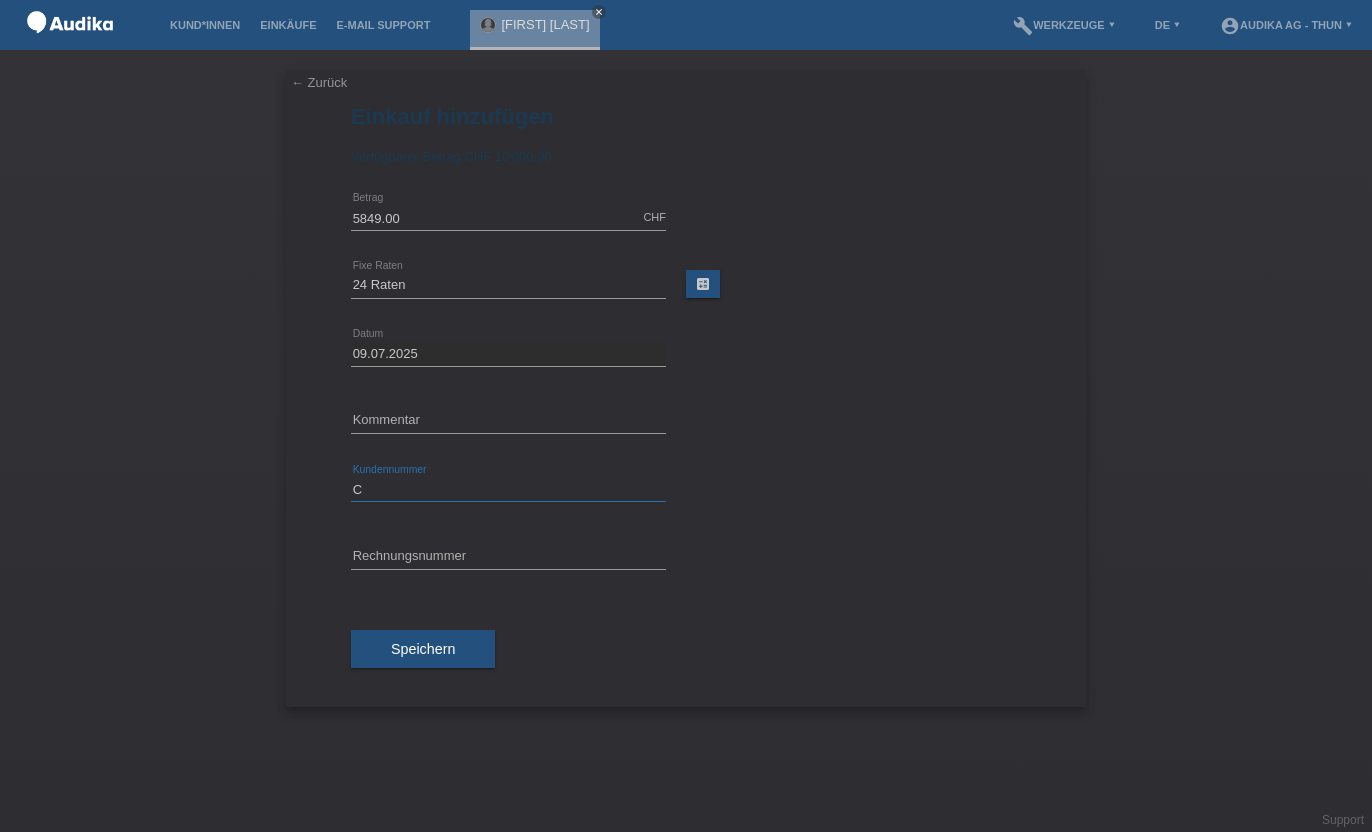 click on "C" at bounding box center (508, 489) 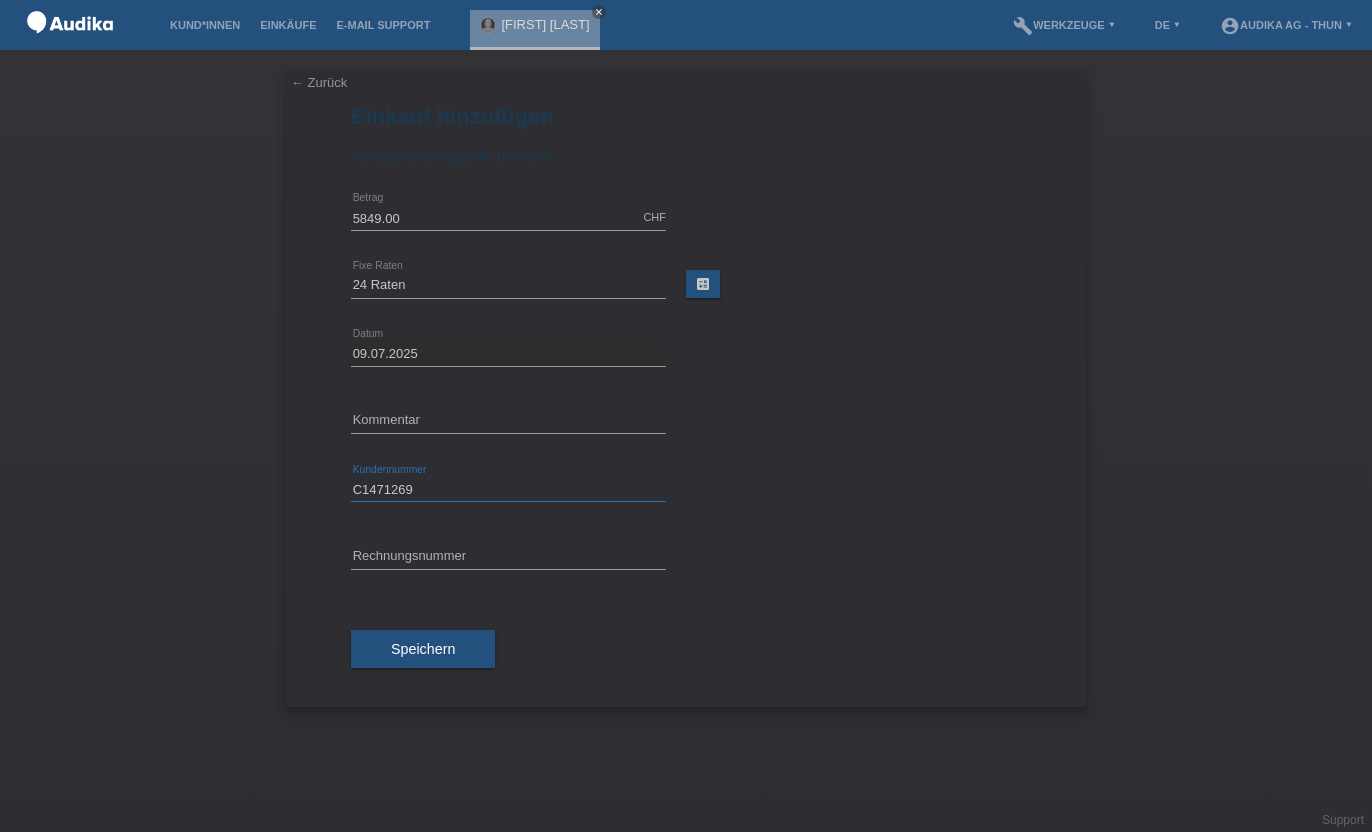 type on "C1471269" 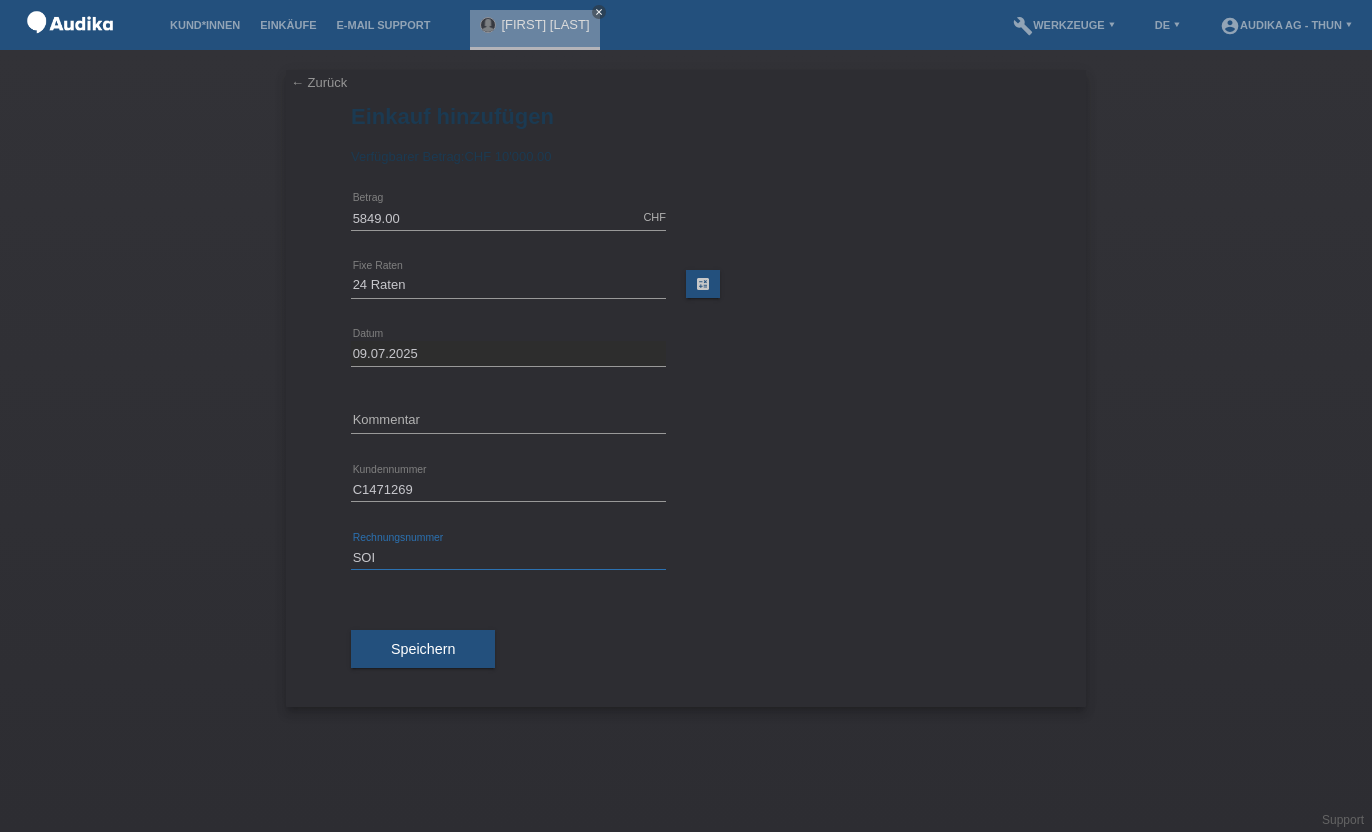 click on "SOI" at bounding box center (508, 557) 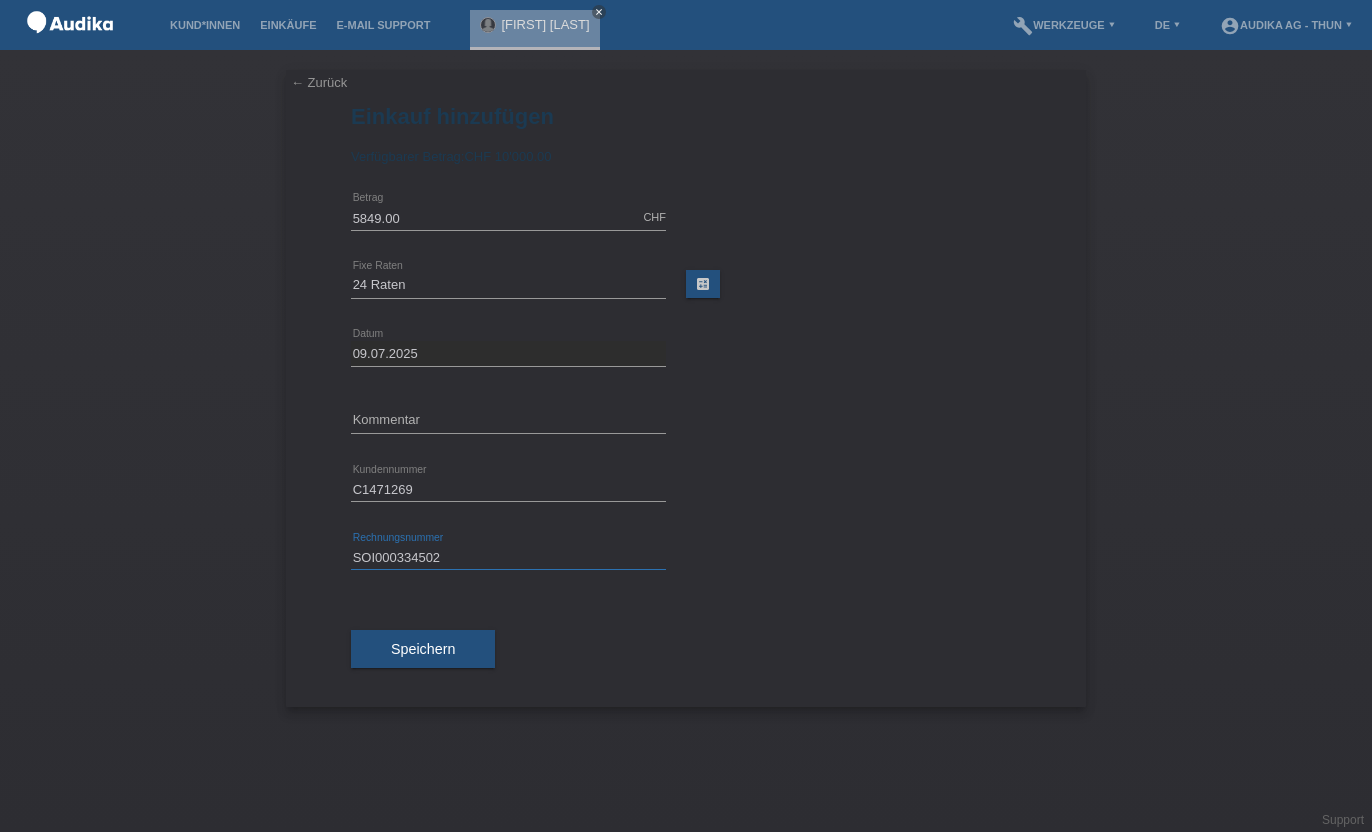 type on "SOI000334502" 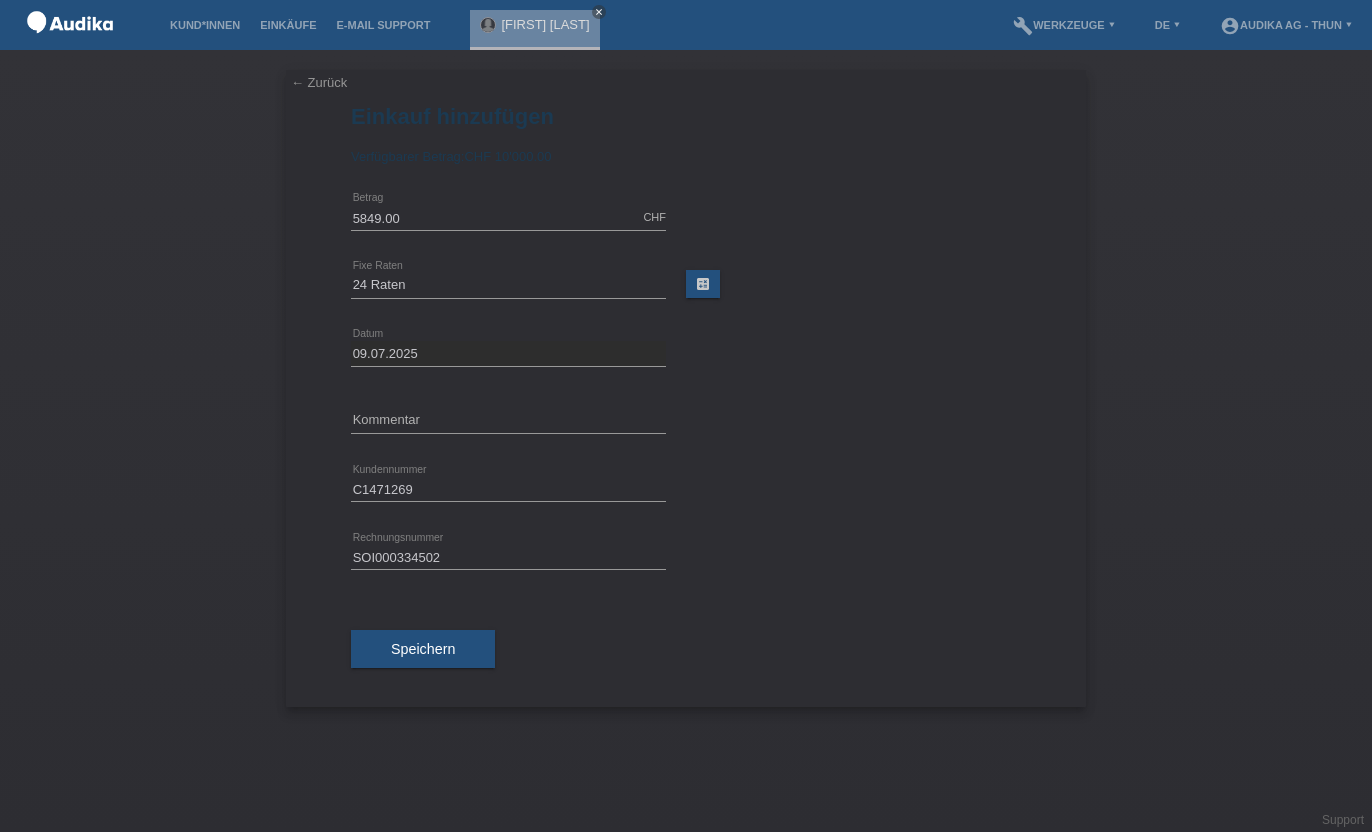 click on "Speichern" at bounding box center [686, 649] 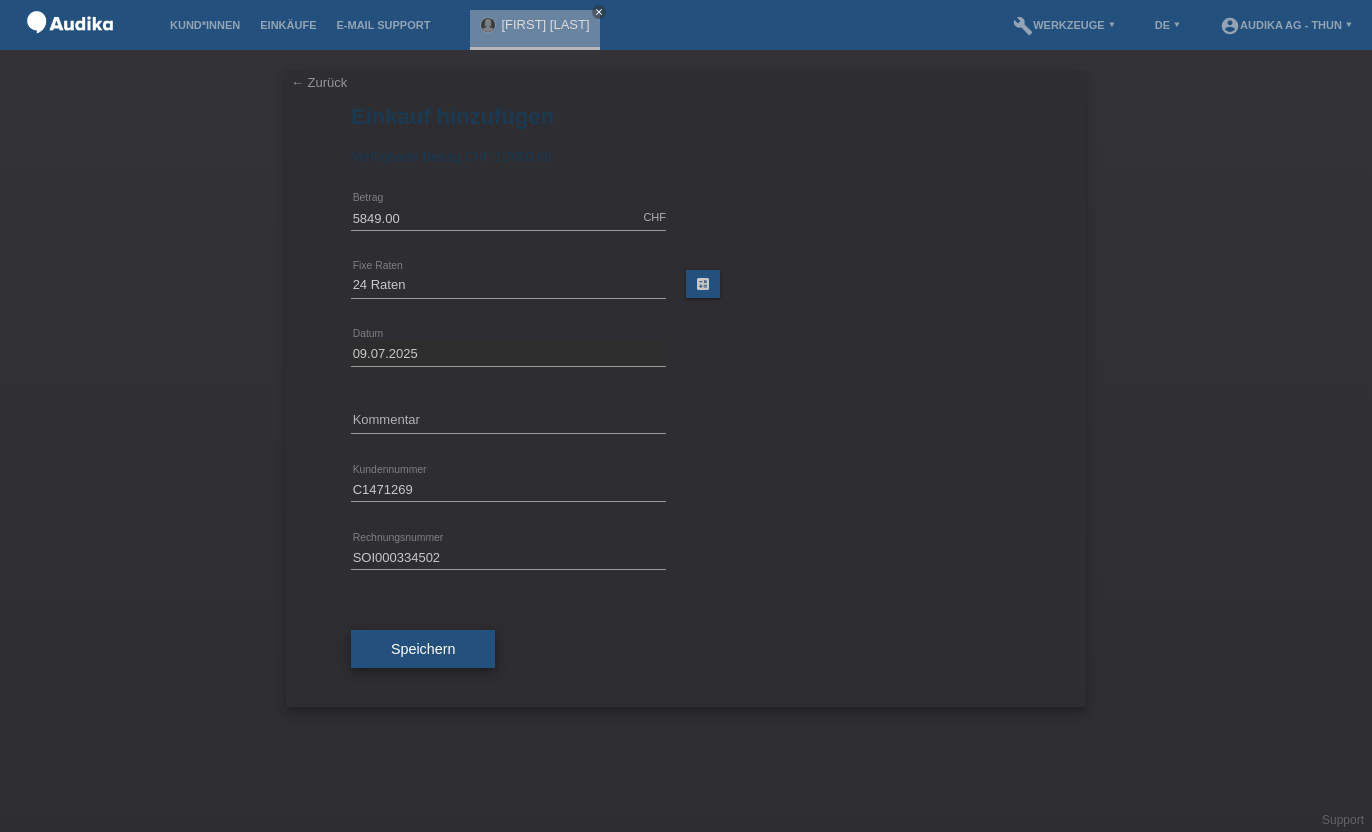 click on "Speichern" at bounding box center [423, 649] 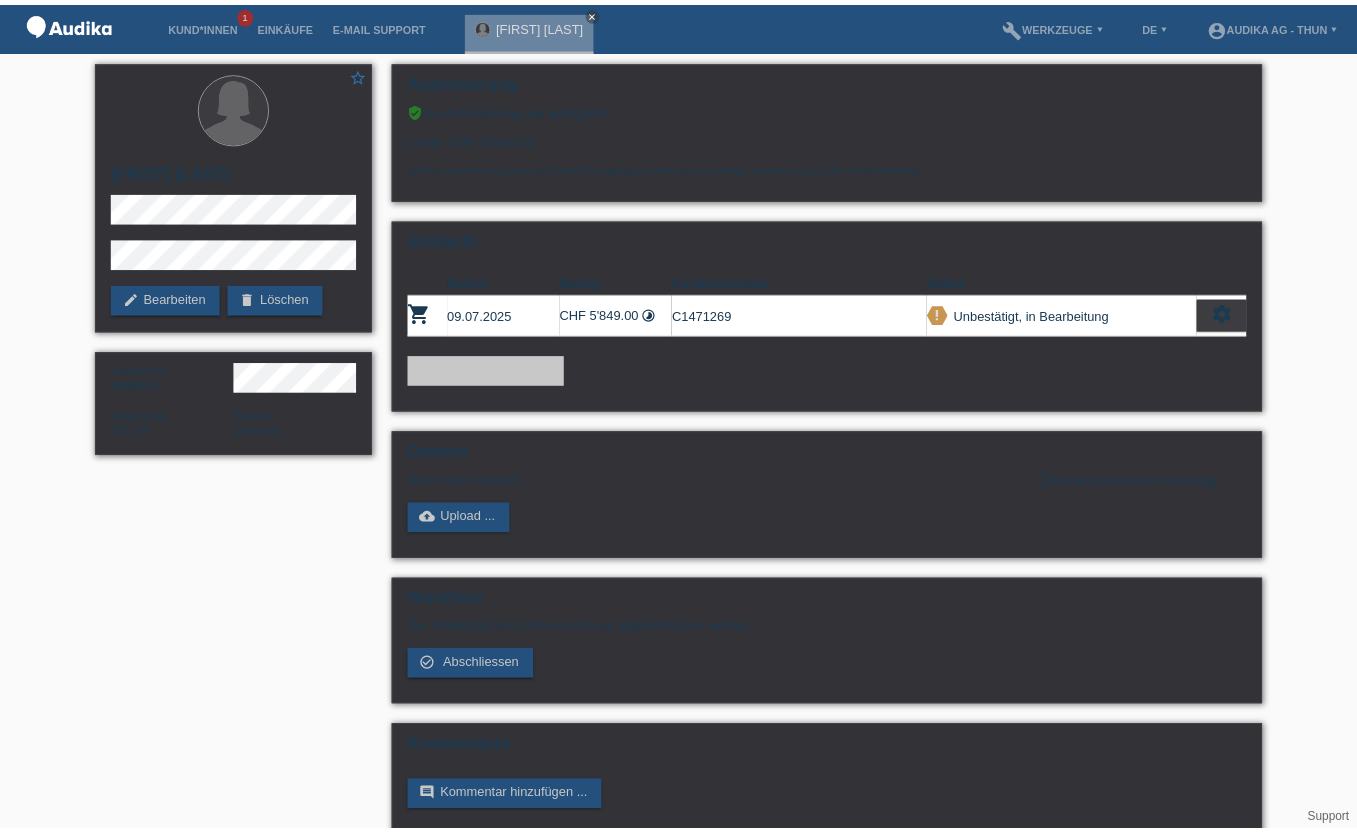 scroll, scrollTop: 0, scrollLeft: 0, axis: both 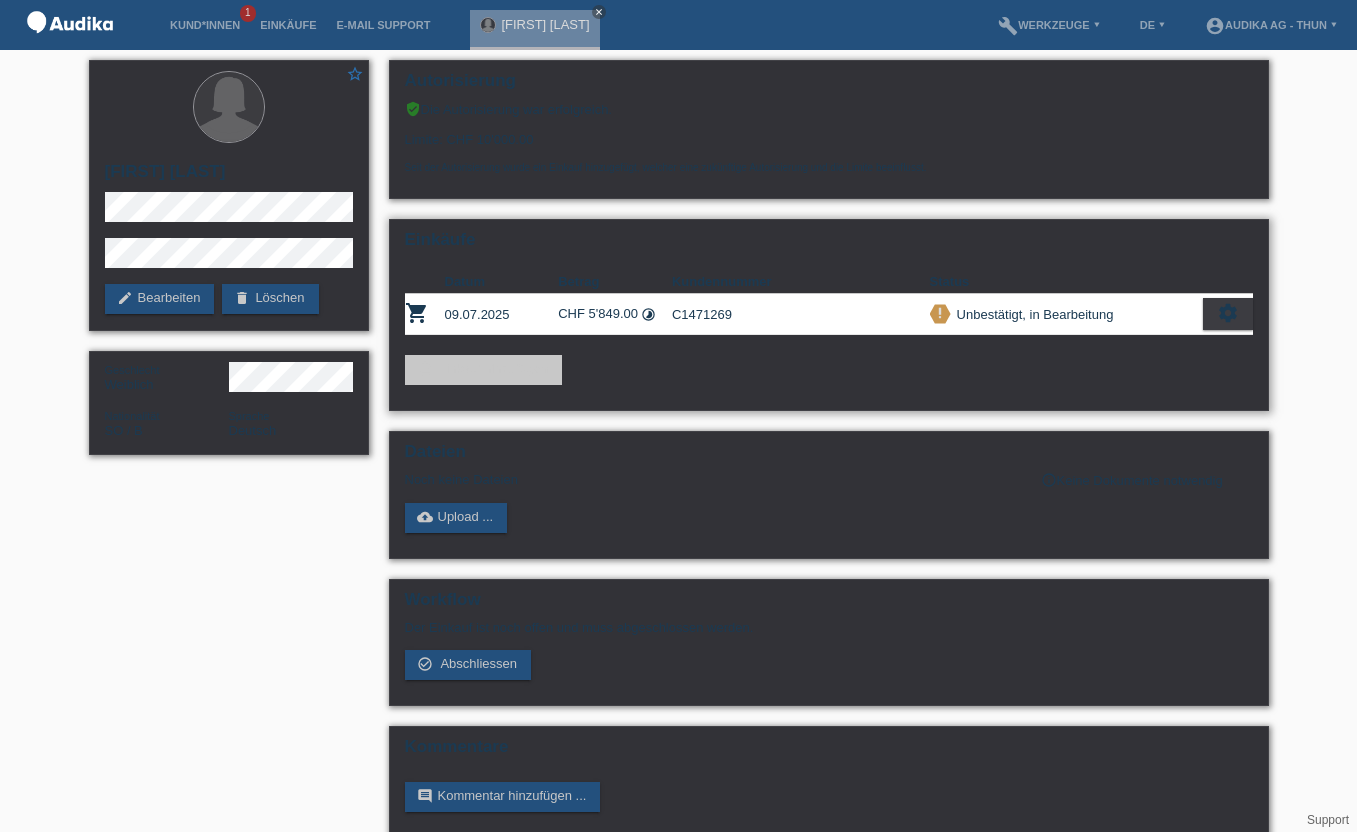 click on "settings" at bounding box center (1228, 313) 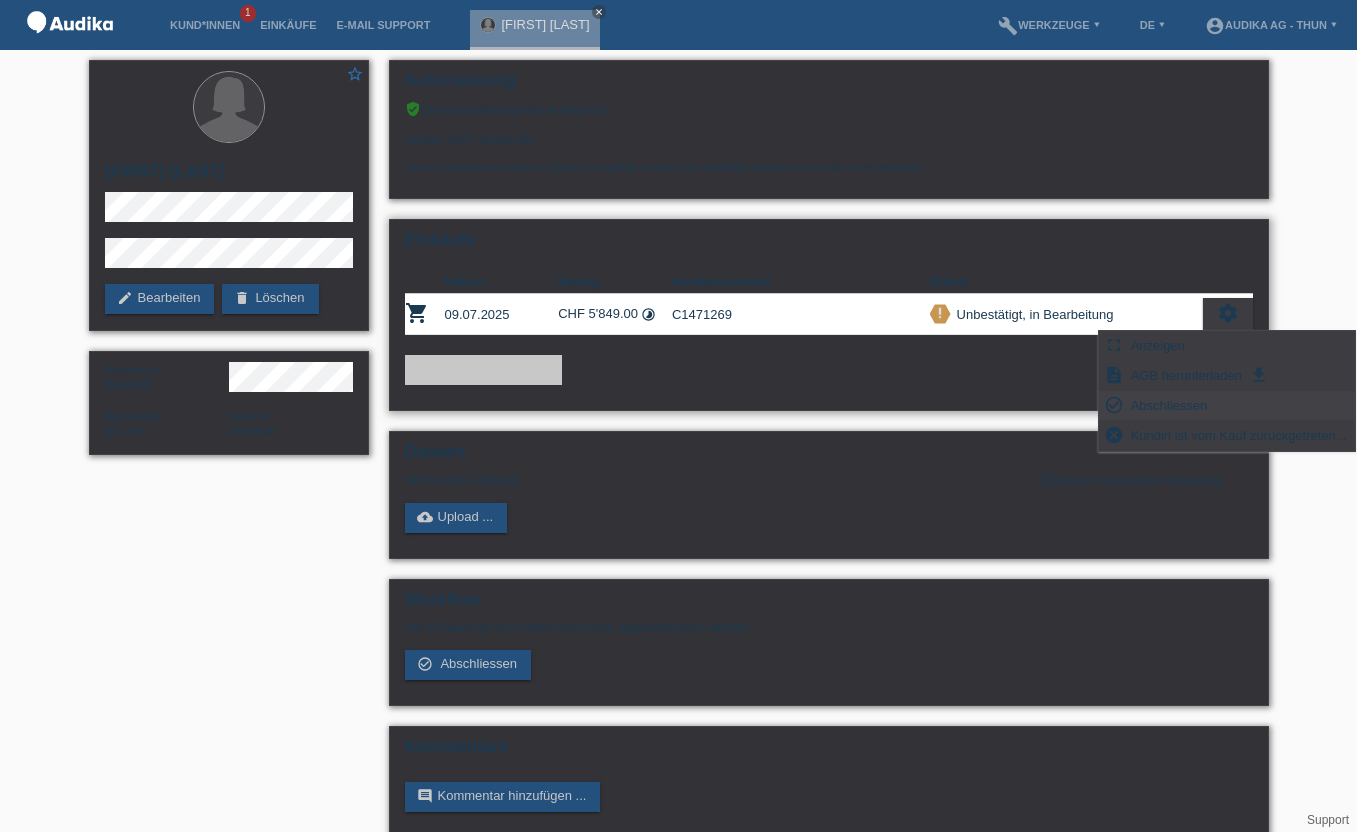 click on "Abschliessen" at bounding box center (1169, 405) 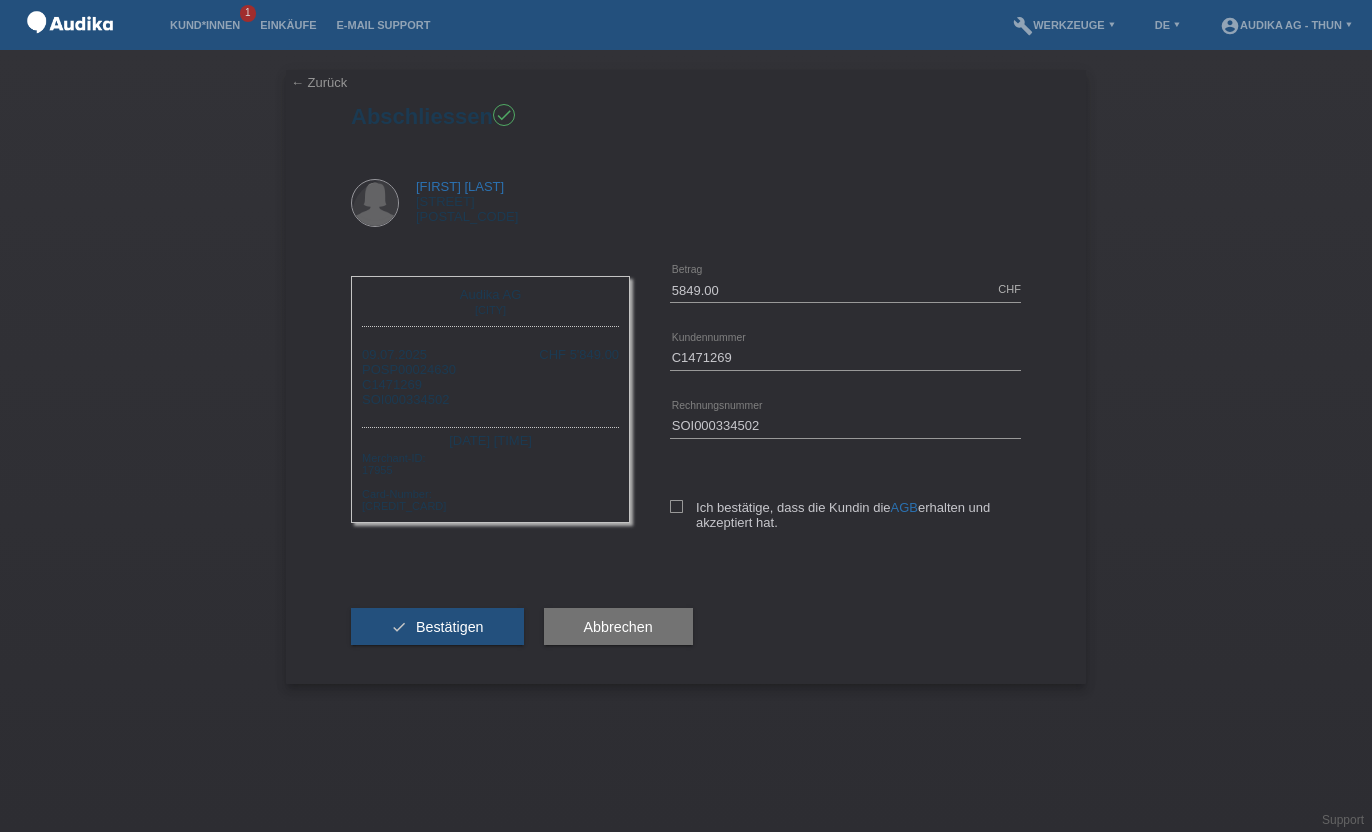 scroll, scrollTop: 0, scrollLeft: 0, axis: both 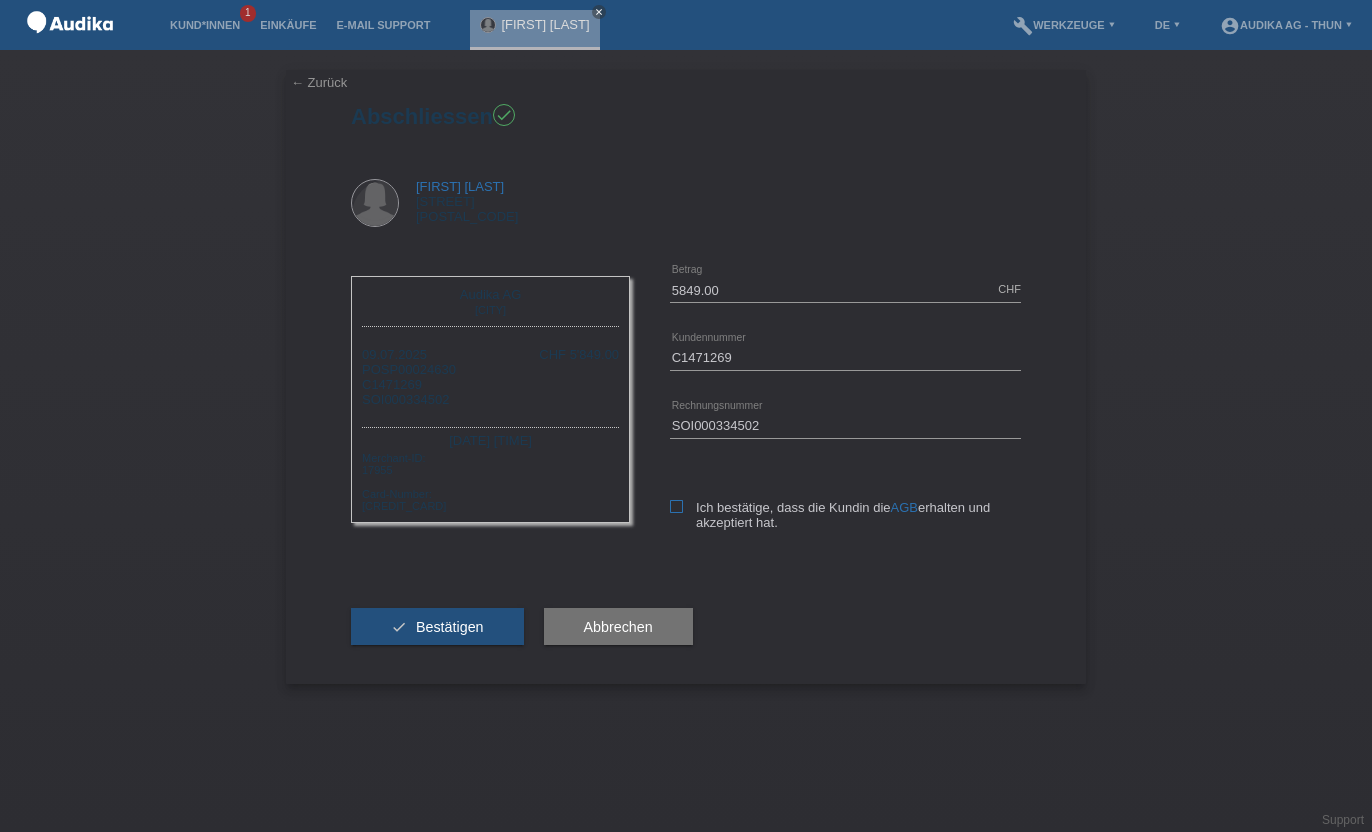 click at bounding box center [676, 506] 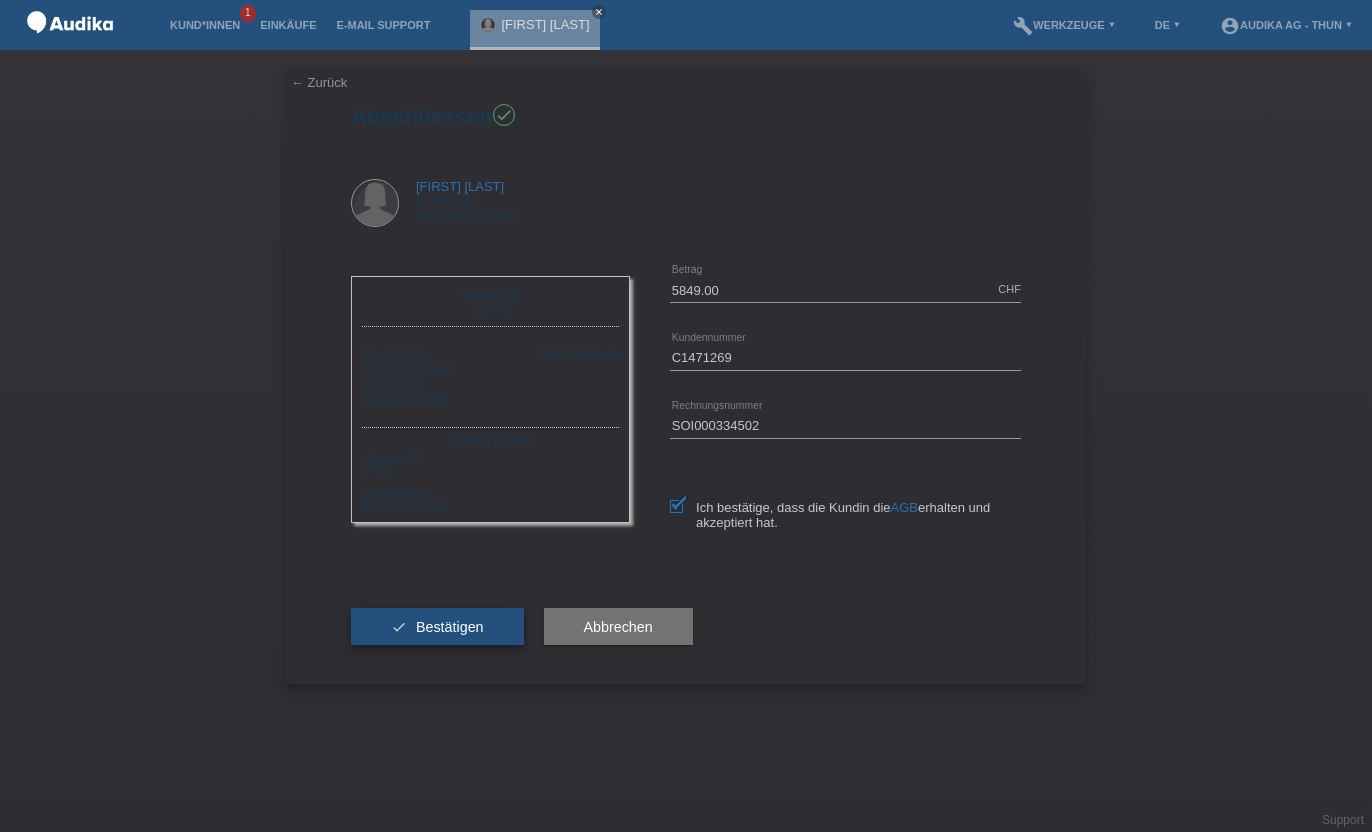 click on "check   Bestätigen" at bounding box center [437, 627] 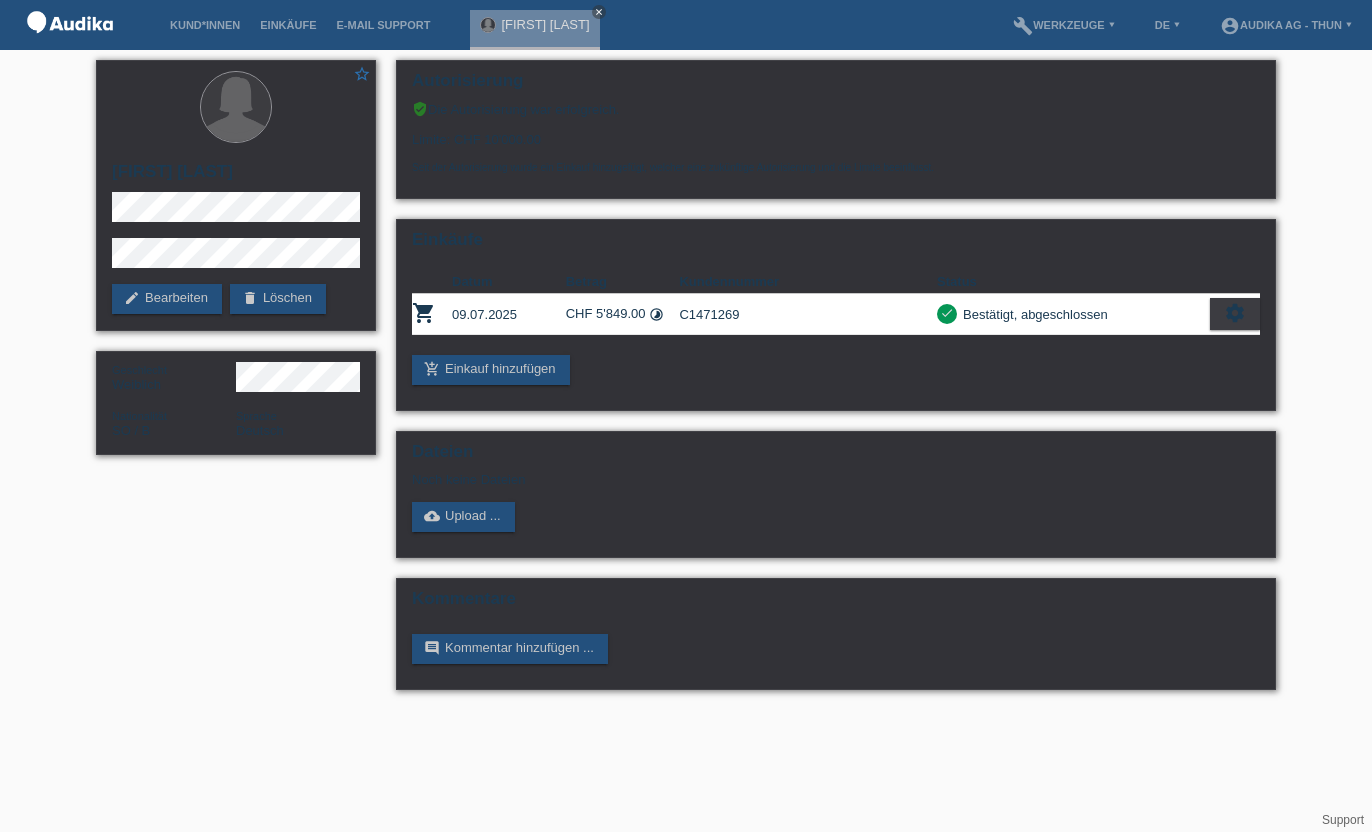 scroll, scrollTop: 0, scrollLeft: 0, axis: both 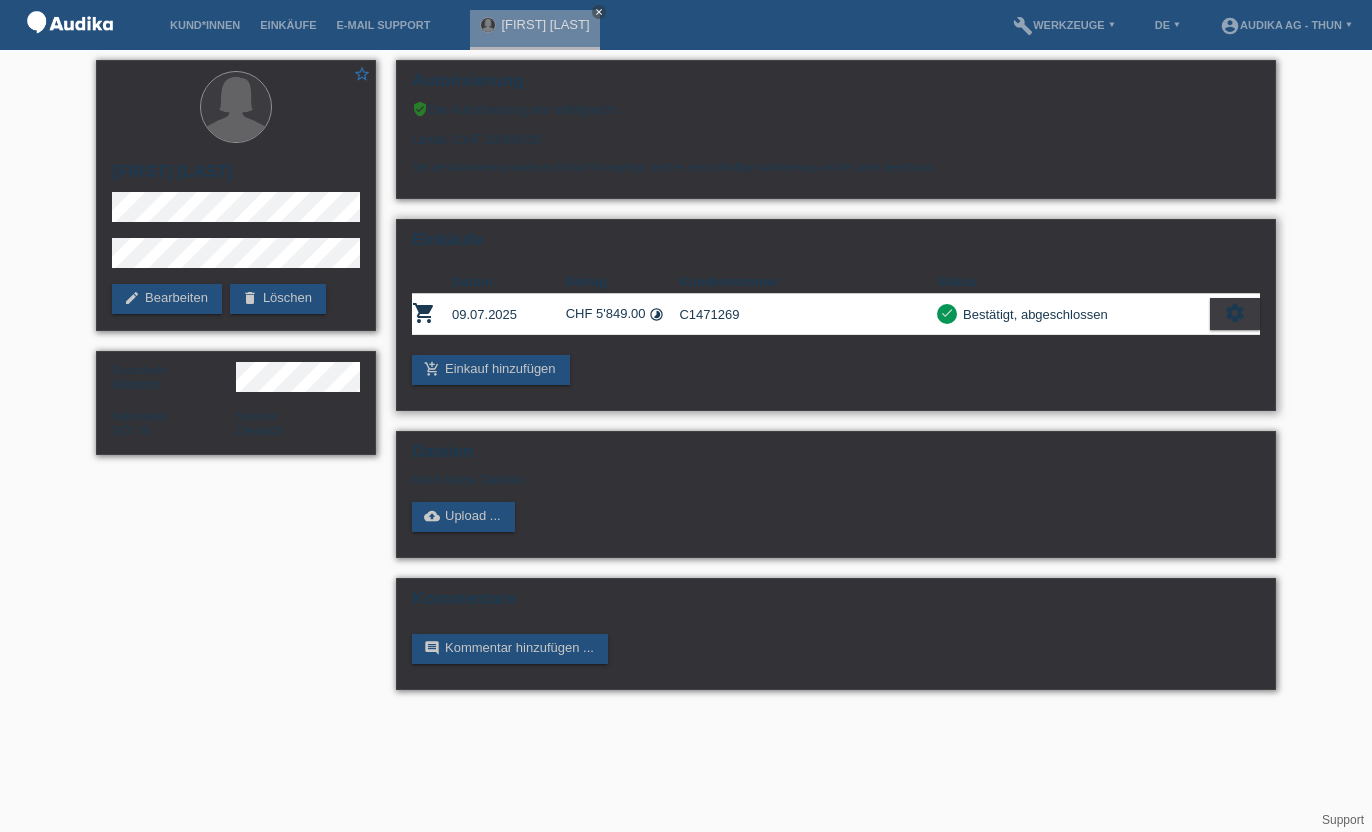 click on "settings" at bounding box center (1235, 313) 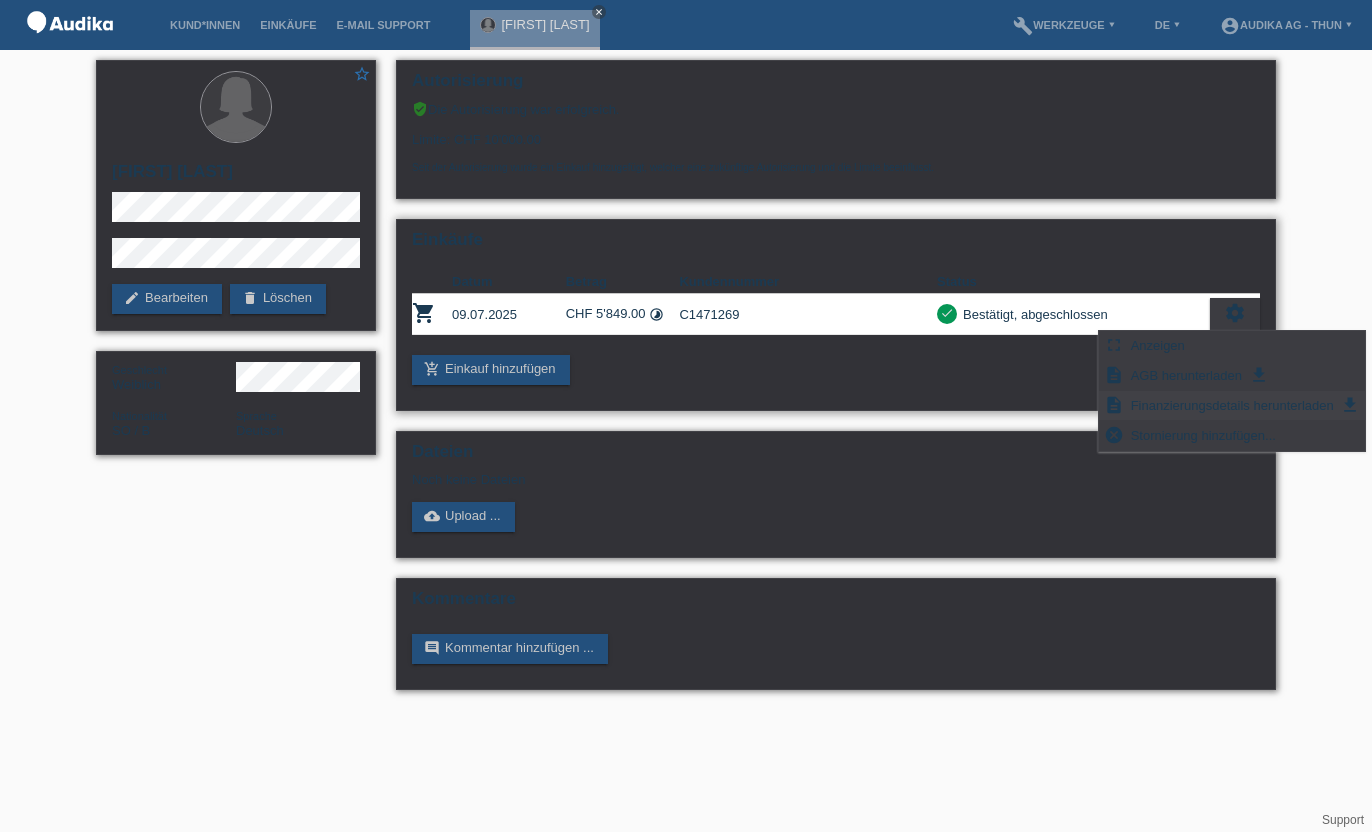 click on "Finanzierungsdetails herunterladen" at bounding box center (1232, 405) 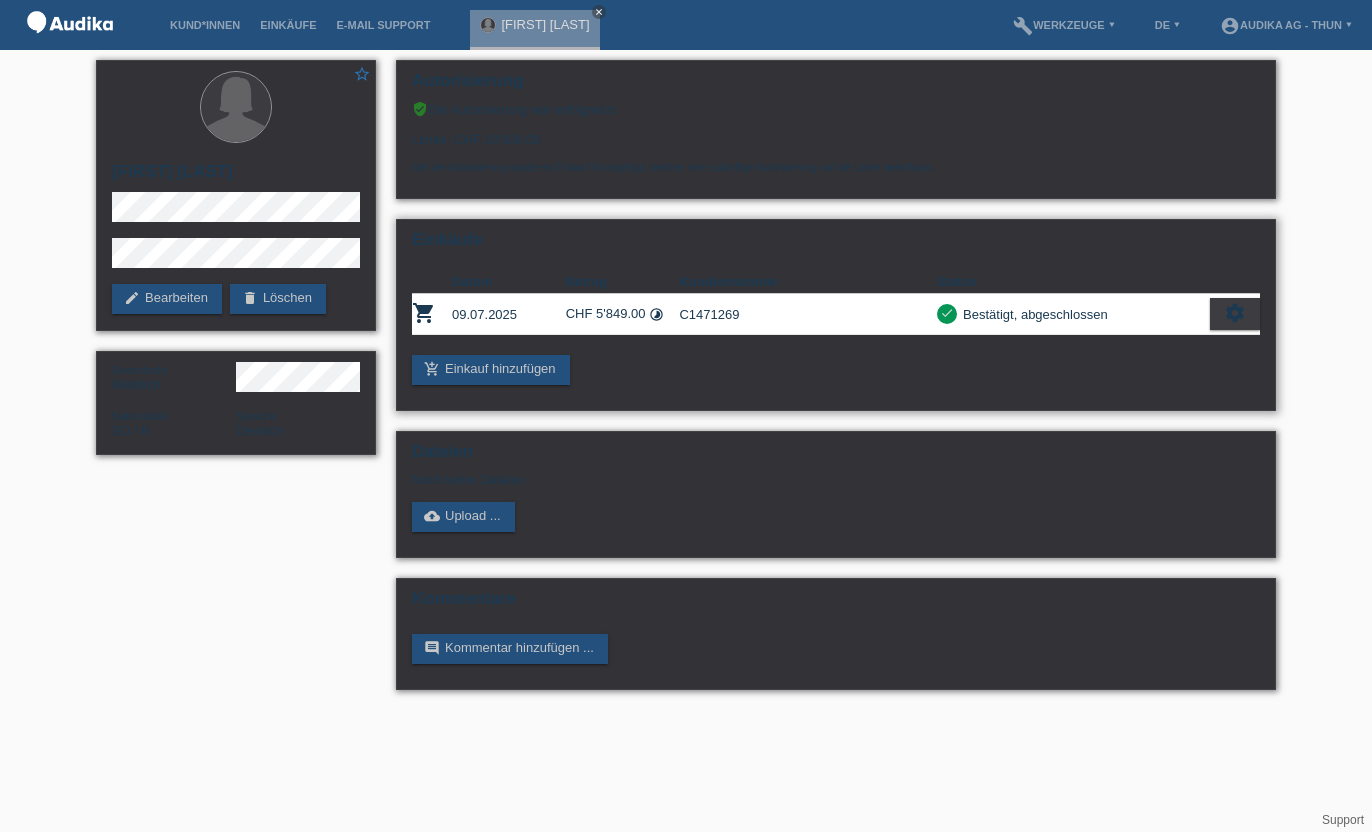 click on "settings" at bounding box center (1235, 314) 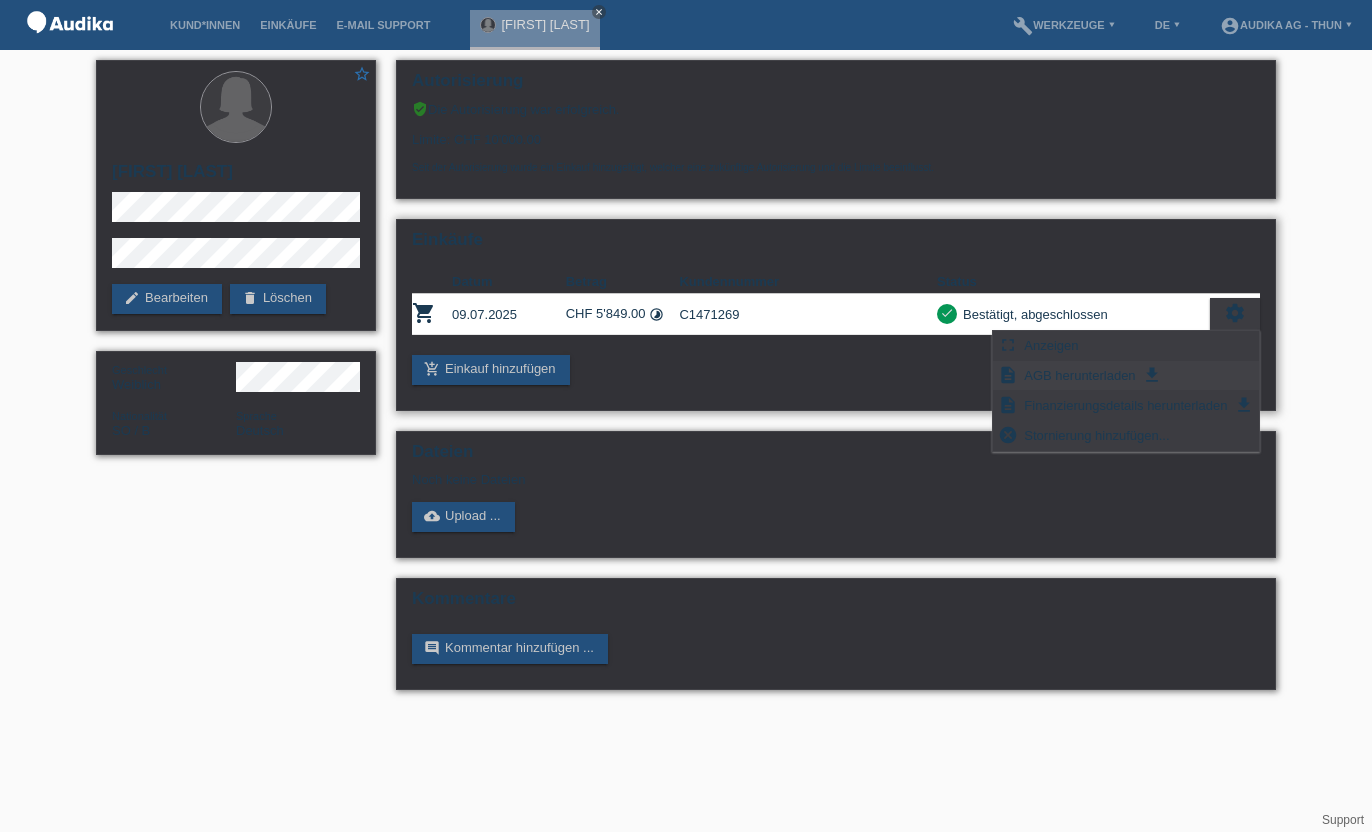 click on "AGB herunterladen" at bounding box center (1079, 375) 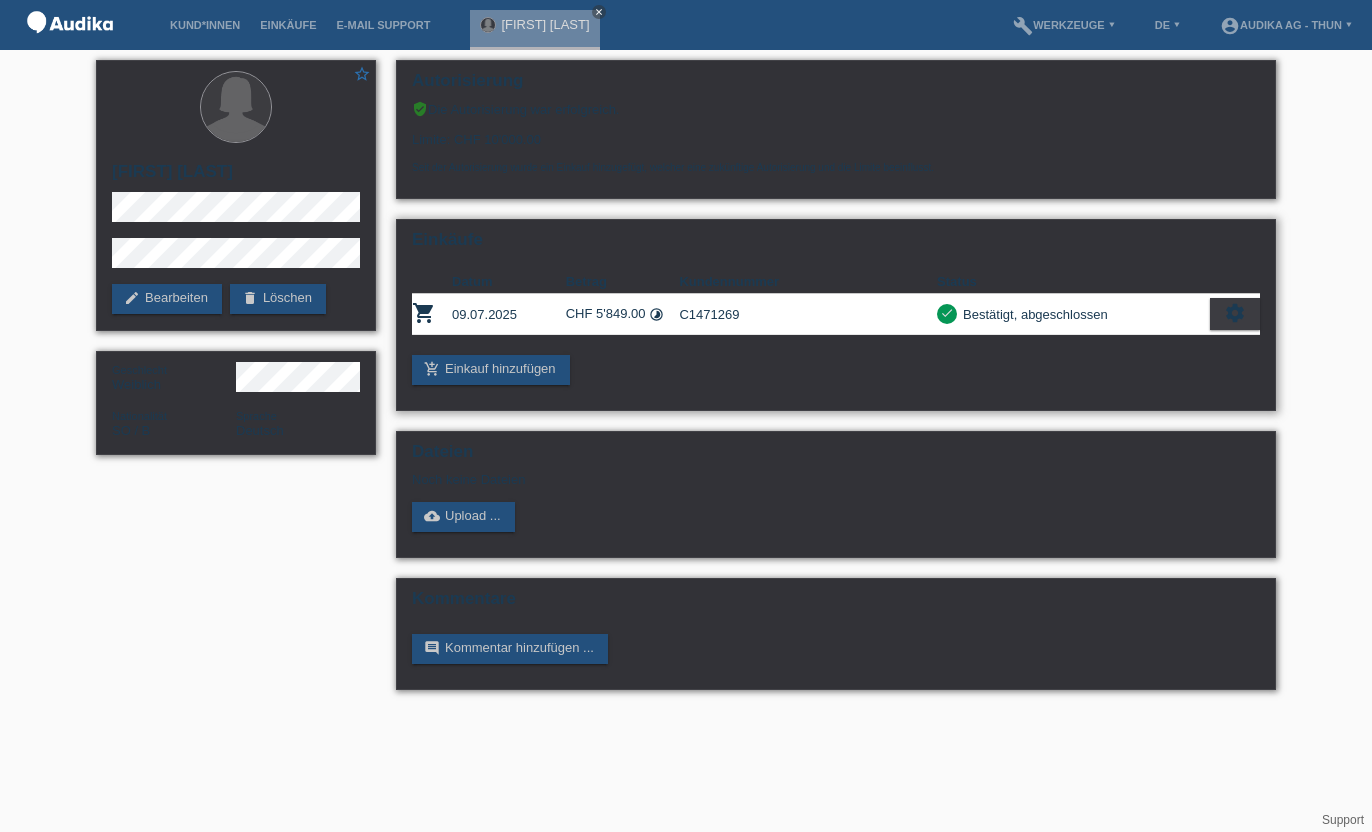 click on "settings" at bounding box center (1235, 313) 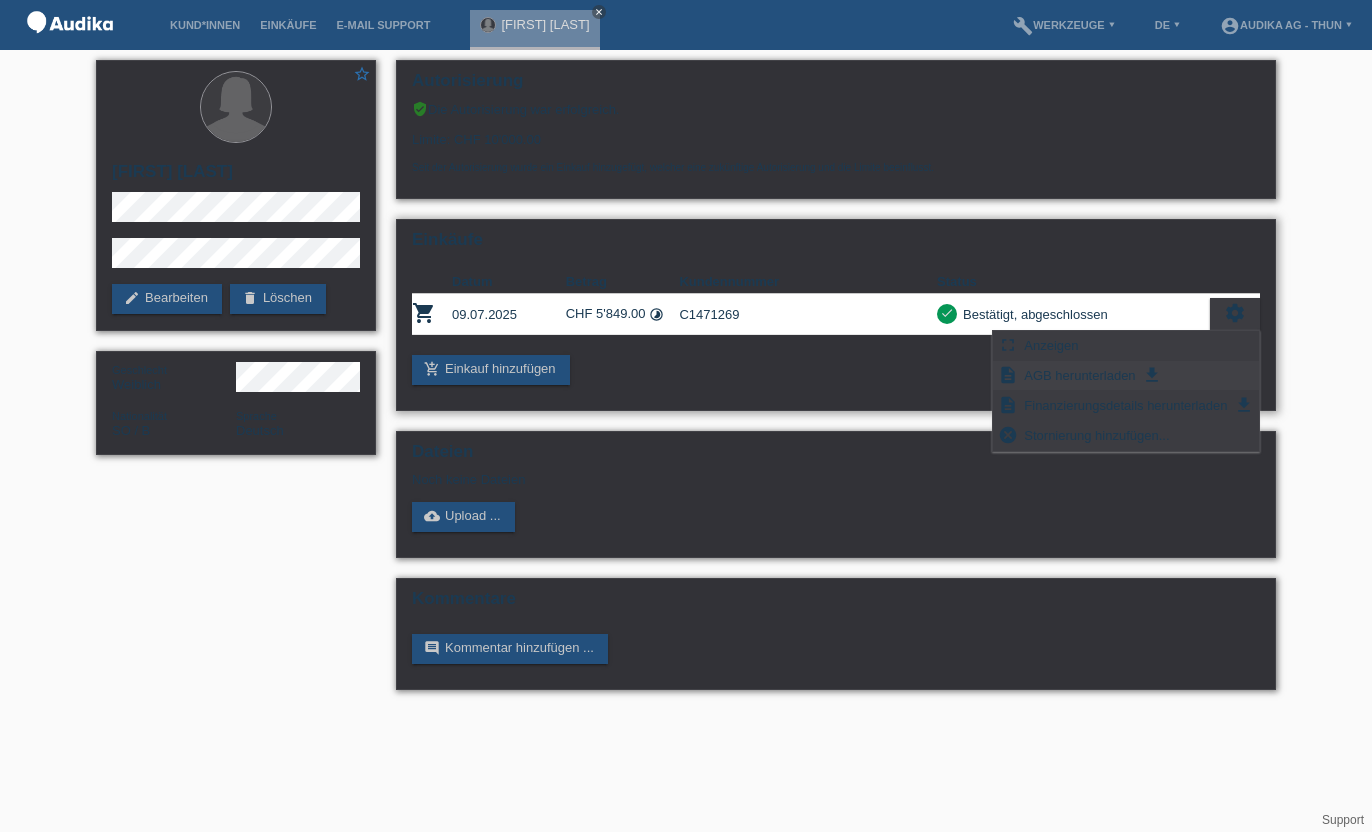 click on "description   AGB herunterladen   get_app" at bounding box center [1126, 376] 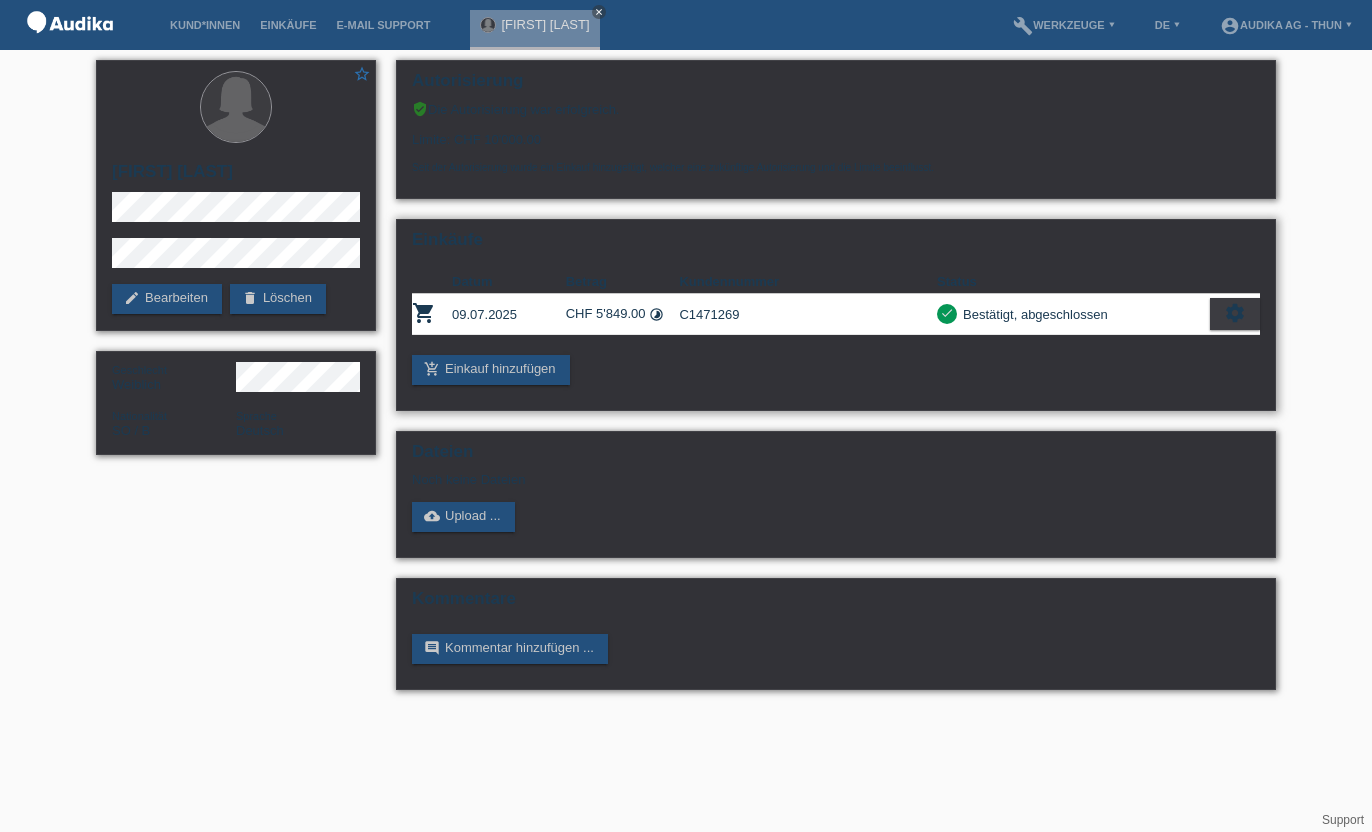 click on "settings" at bounding box center [1235, 313] 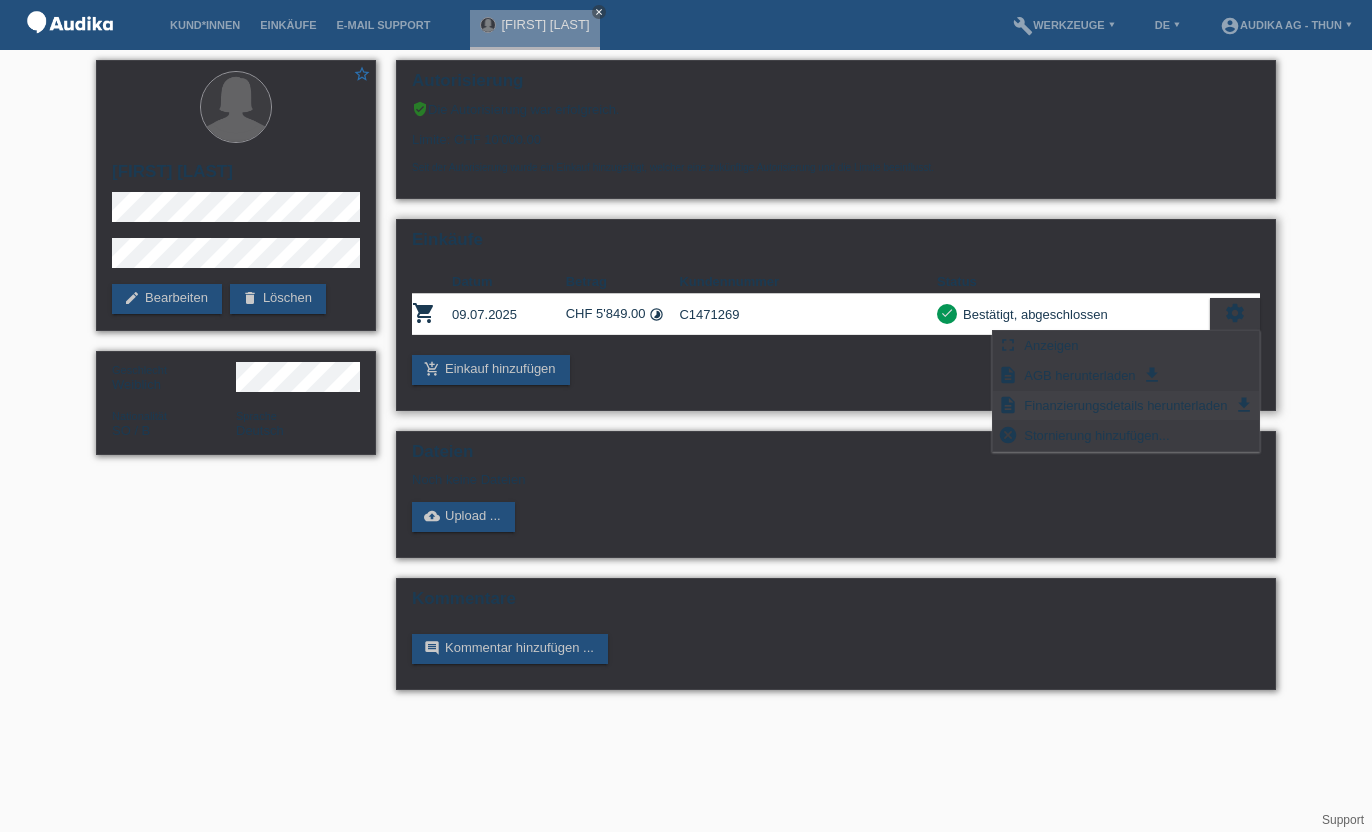 click on "Finanzierungsdetails herunterladen" at bounding box center (1125, 405) 